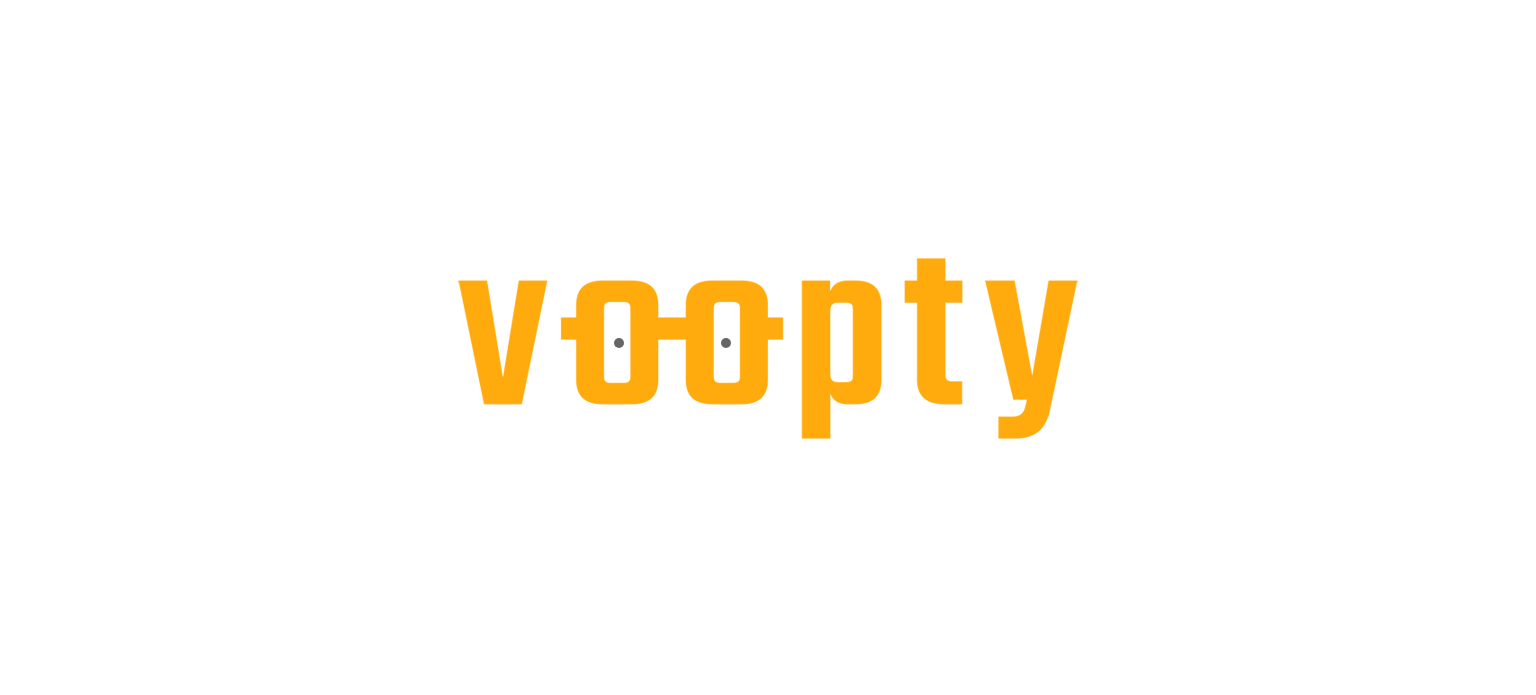 scroll, scrollTop: 0, scrollLeft: 0, axis: both 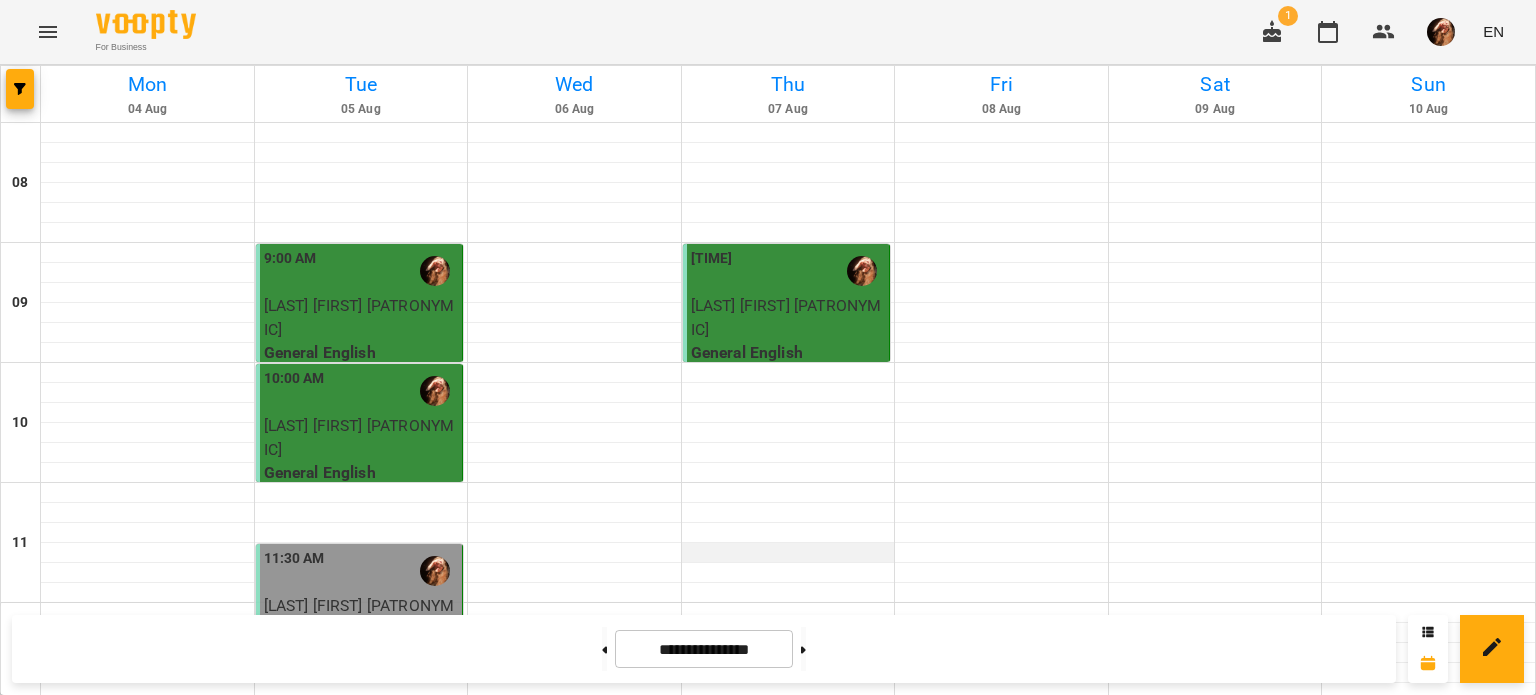 click at bounding box center [788, 553] 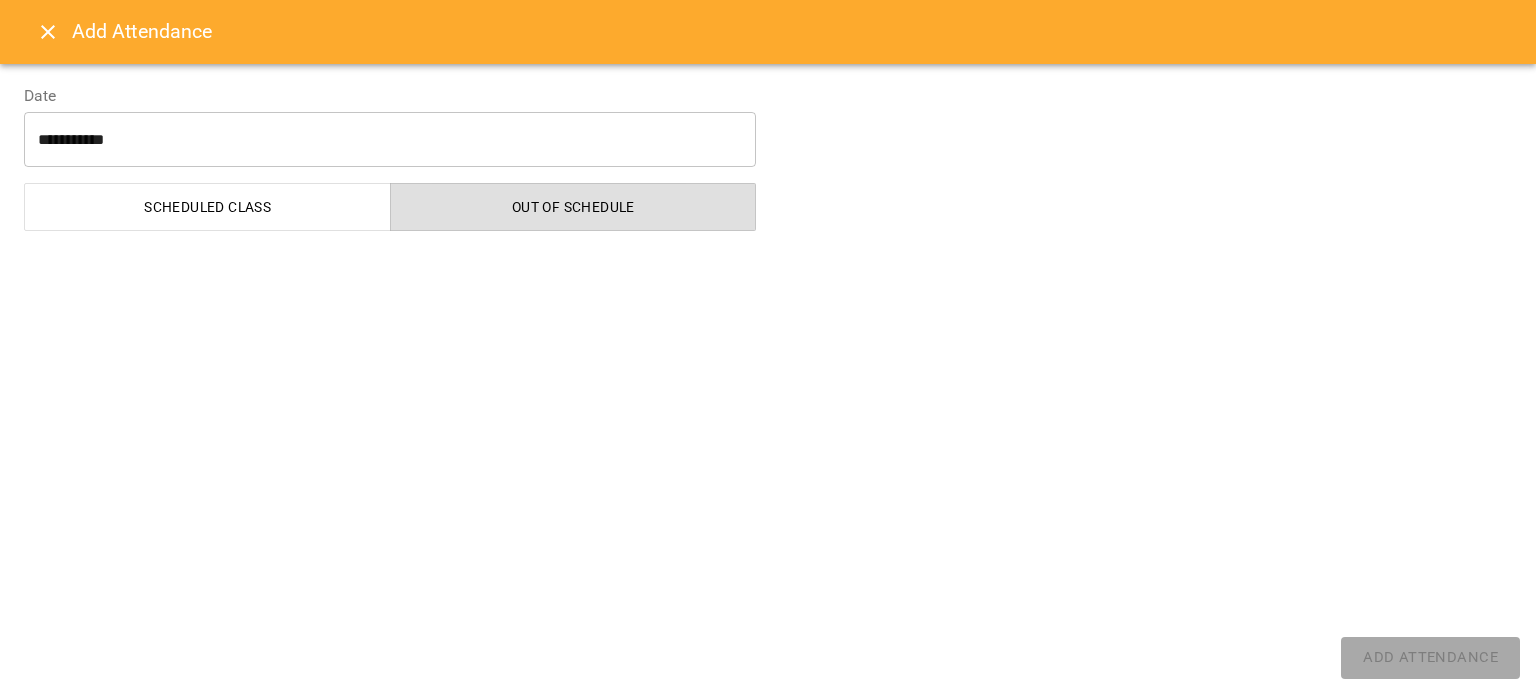 select on "**********" 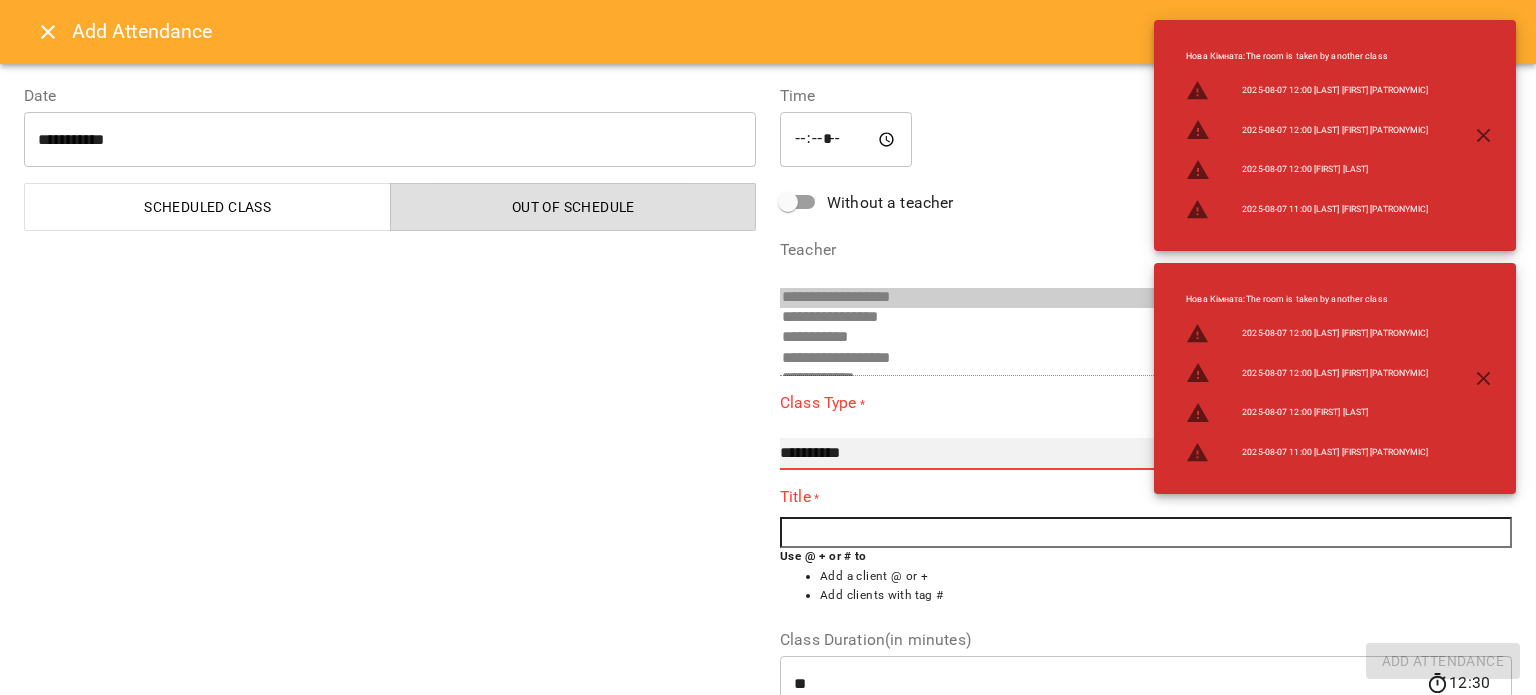 click on "**********" at bounding box center [1146, 454] 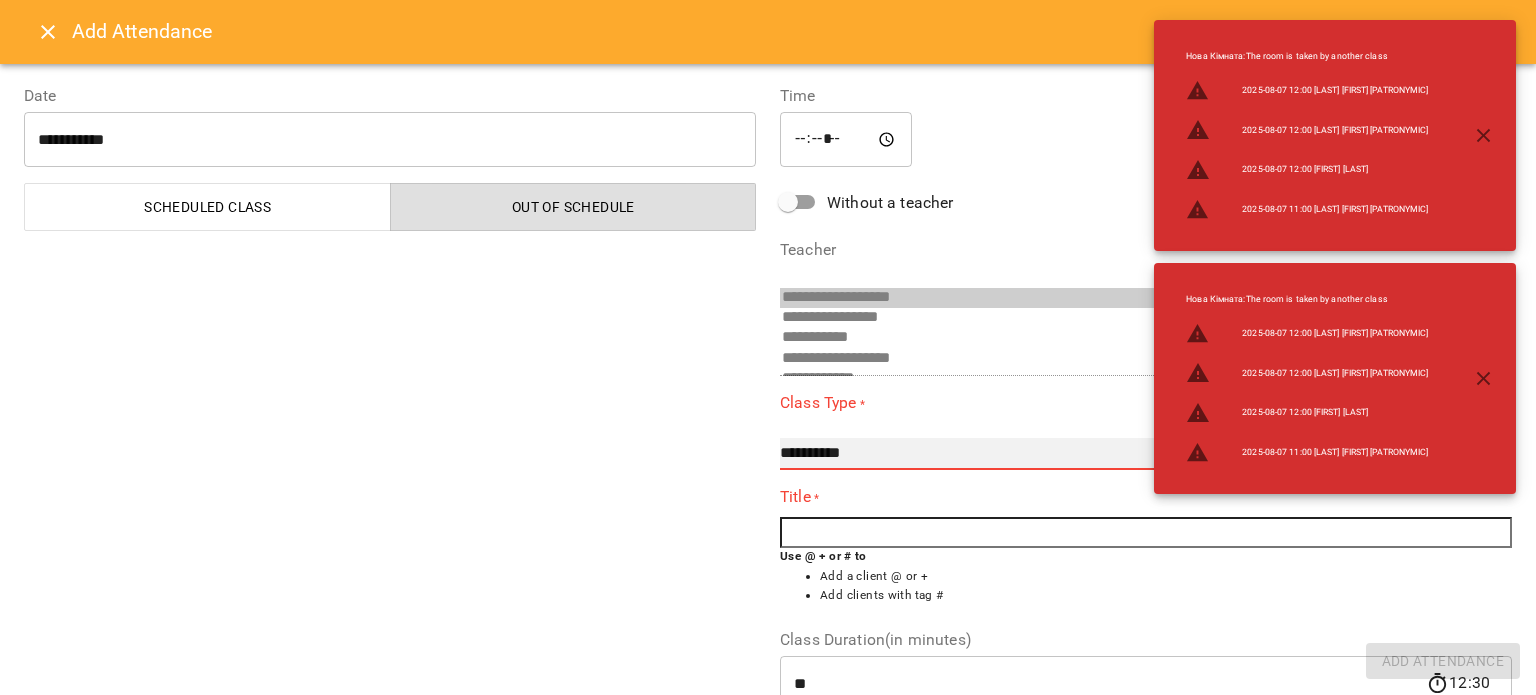 select on "**********" 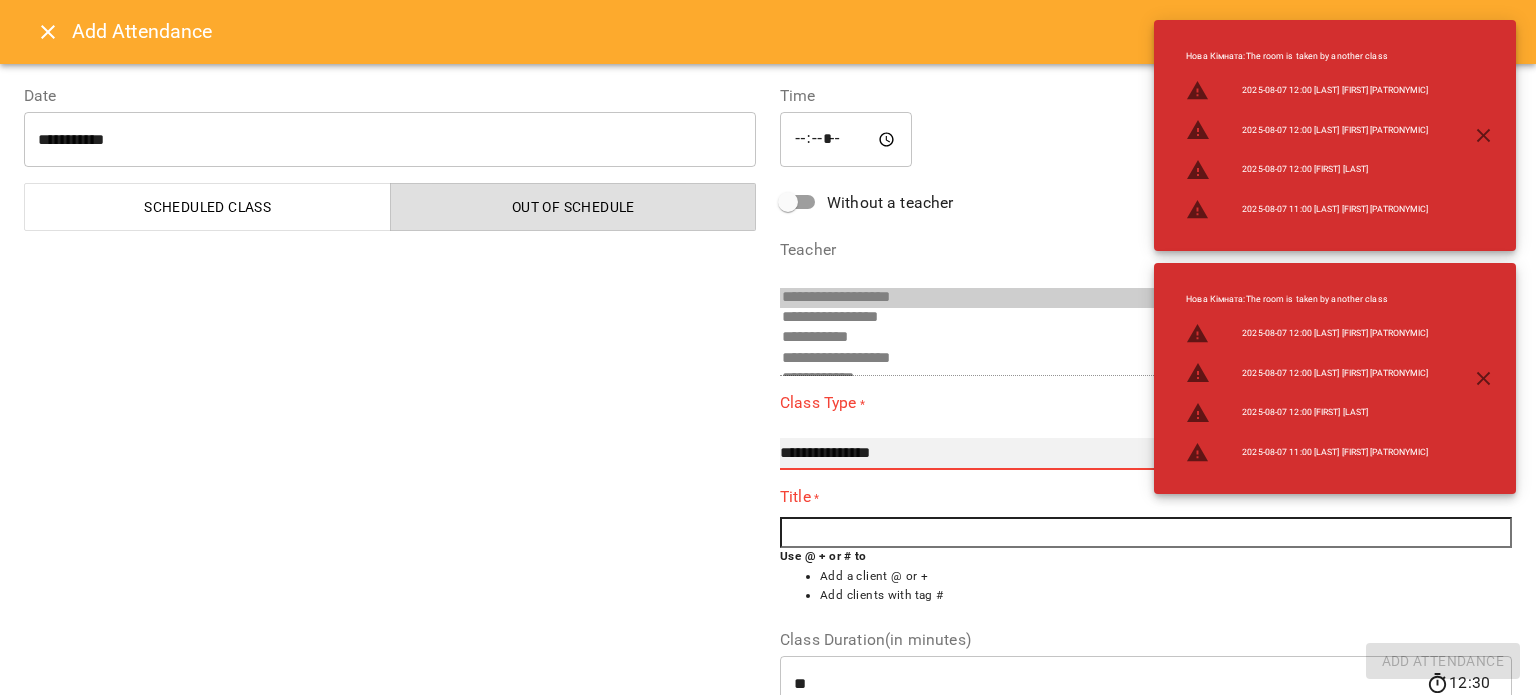 click on "**********" at bounding box center [1146, 454] 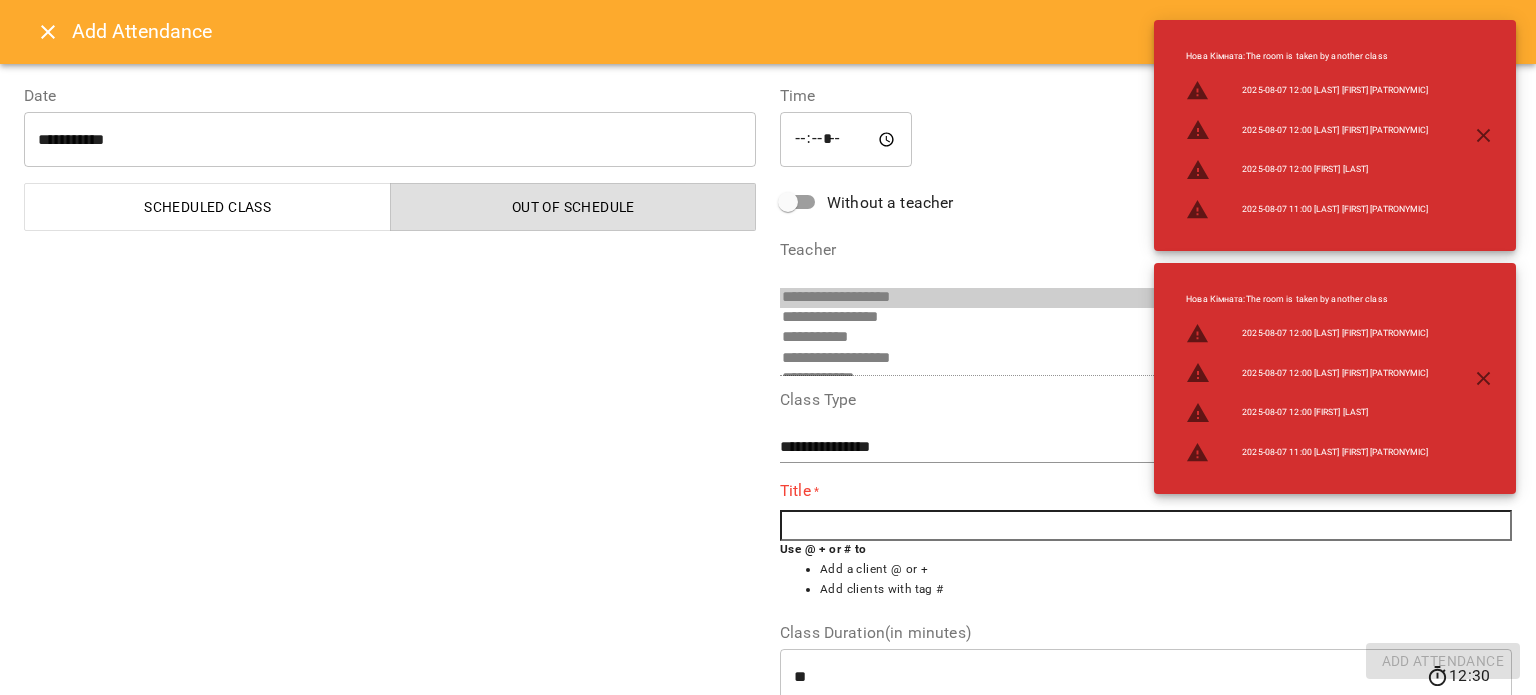 click at bounding box center [1146, 526] 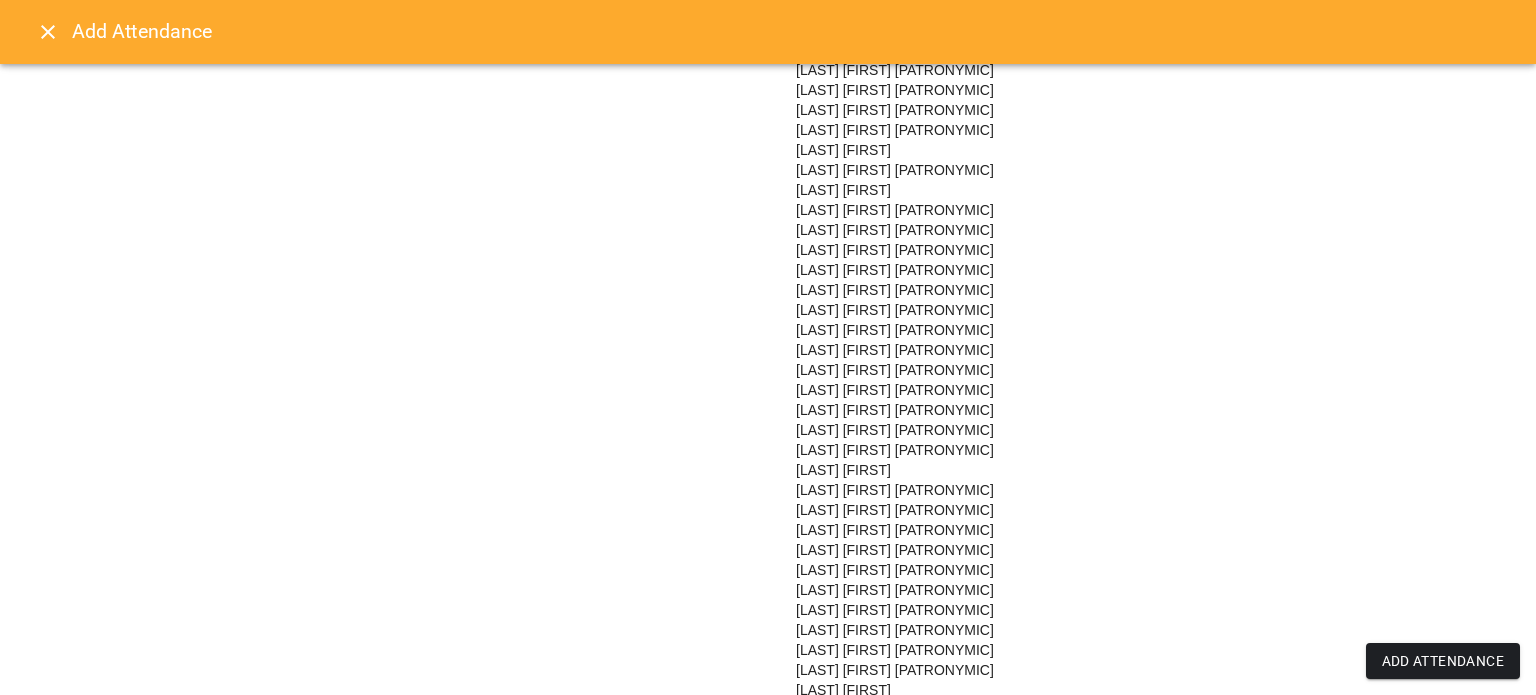 scroll, scrollTop: 1572, scrollLeft: 0, axis: vertical 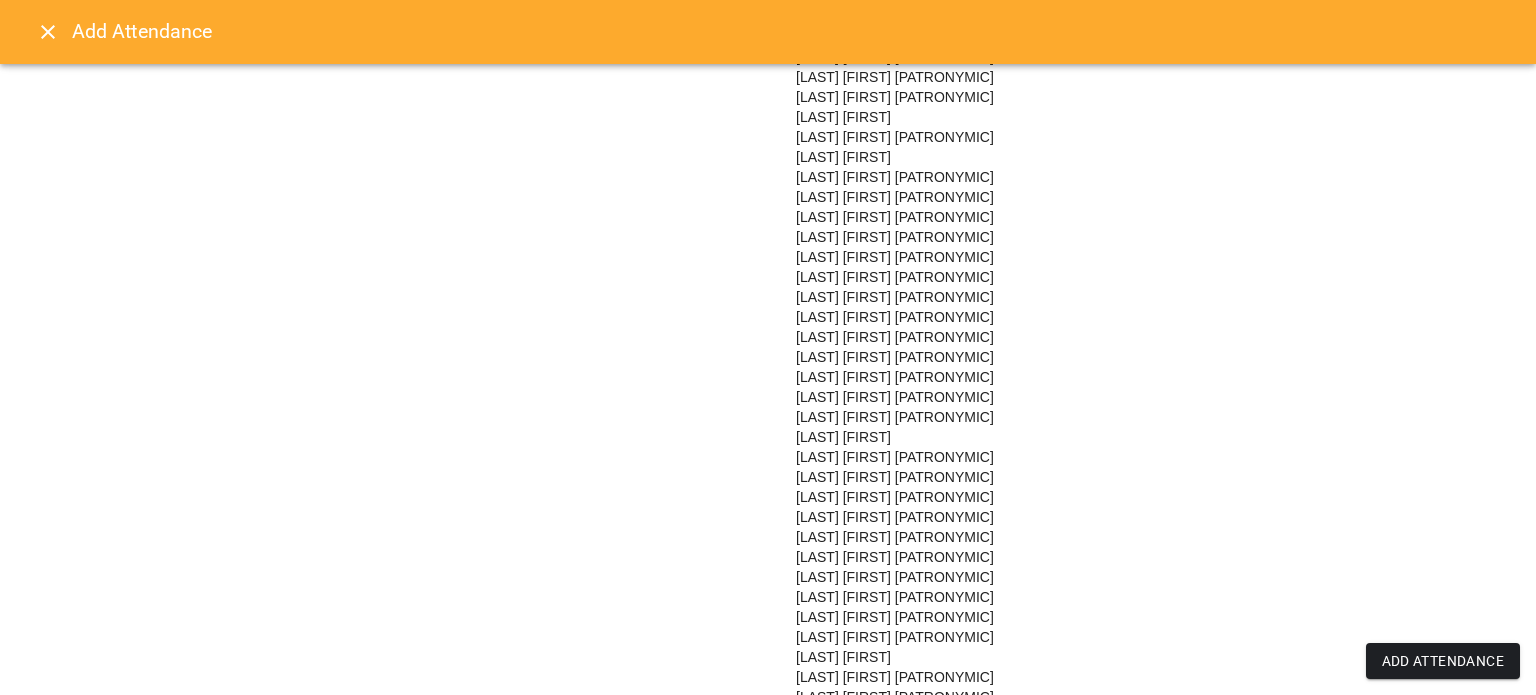 click on "[LAST] [FIRST] [PATRONYMIC]" at bounding box center [895, 397] 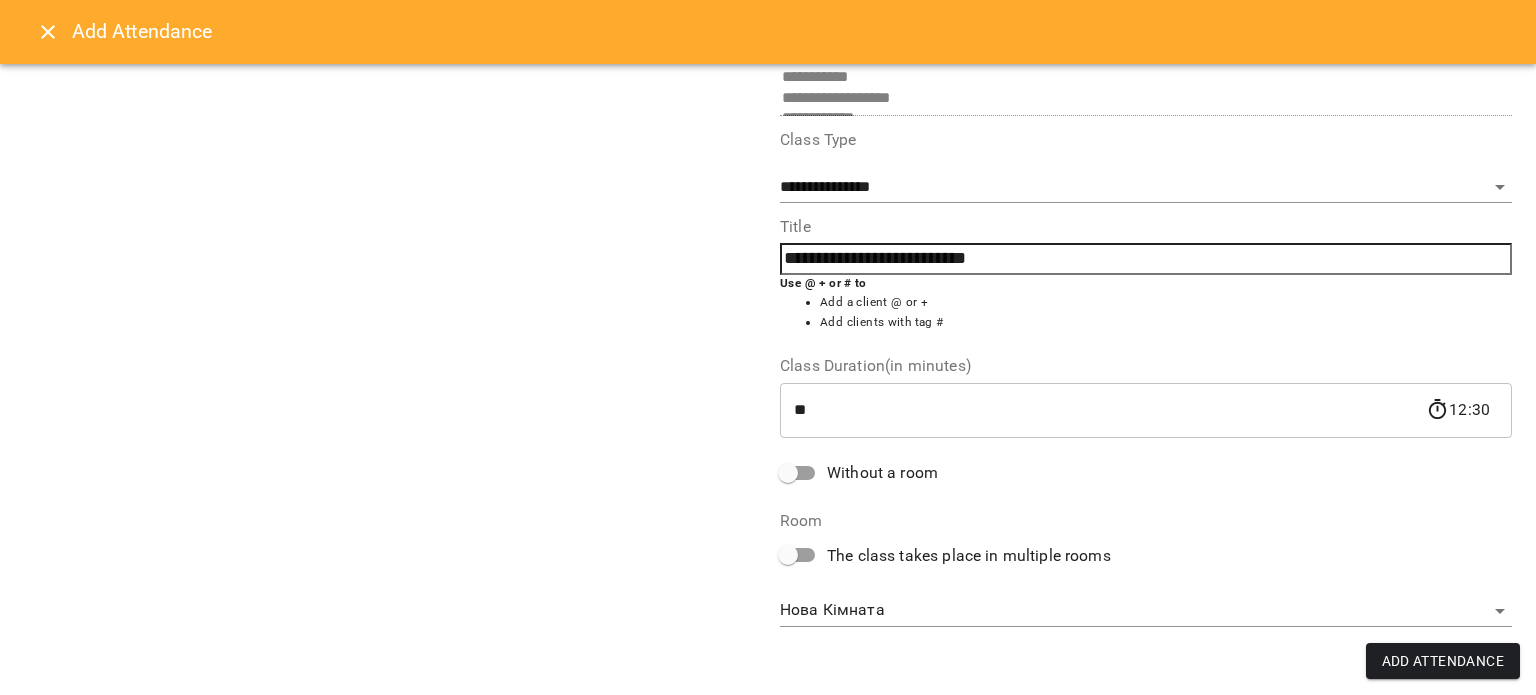 scroll, scrollTop: 139, scrollLeft: 0, axis: vertical 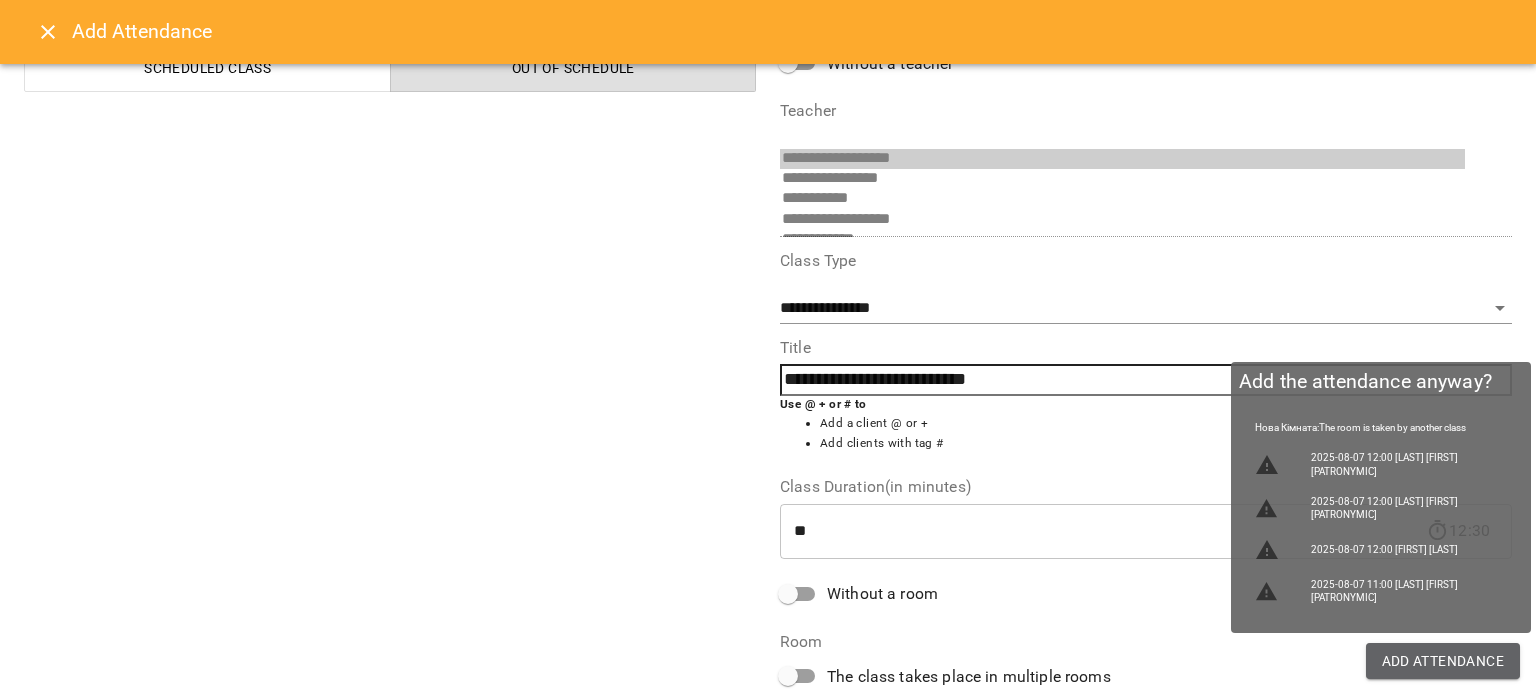 click on "Add Attendance" at bounding box center (1443, 661) 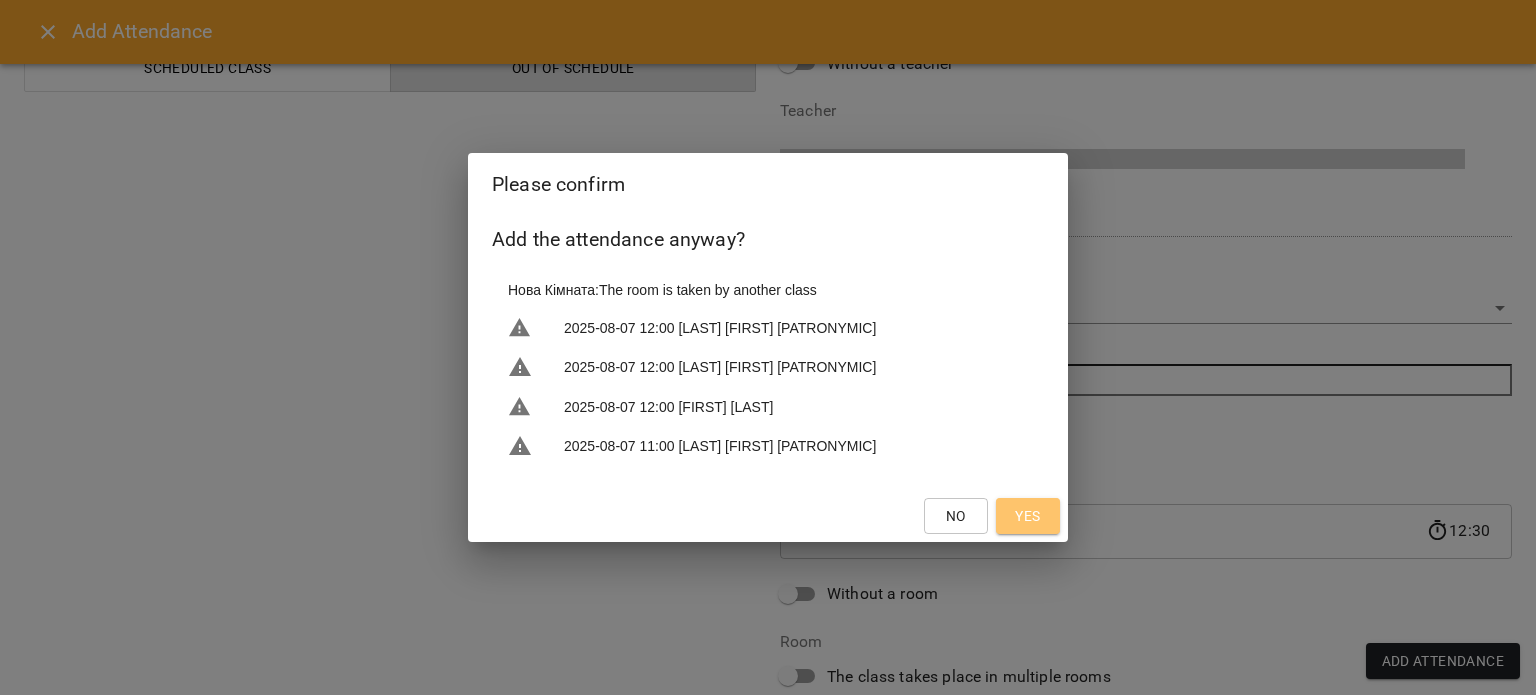 click on "Yes" at bounding box center [1028, 516] 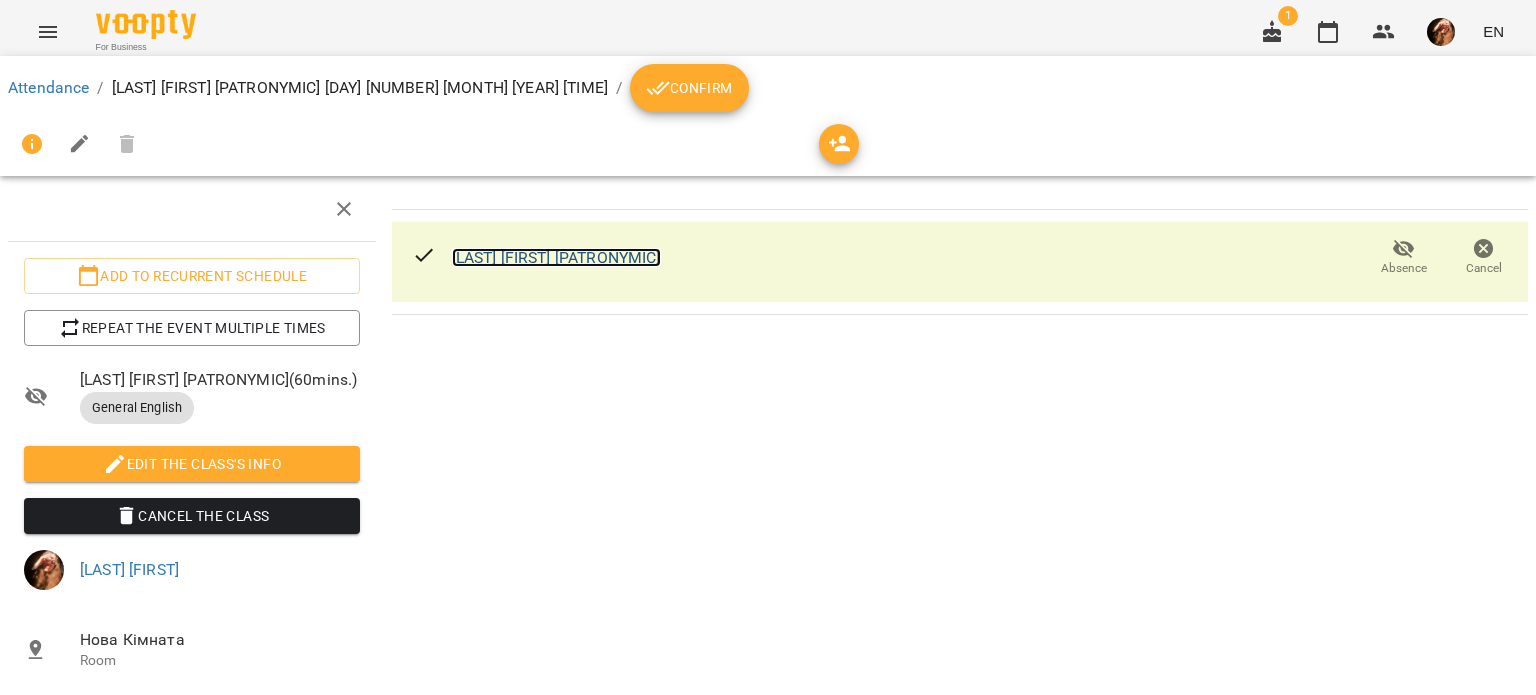 click on "[LAST] [FIRST] [PATRONYMIC]" at bounding box center [556, 257] 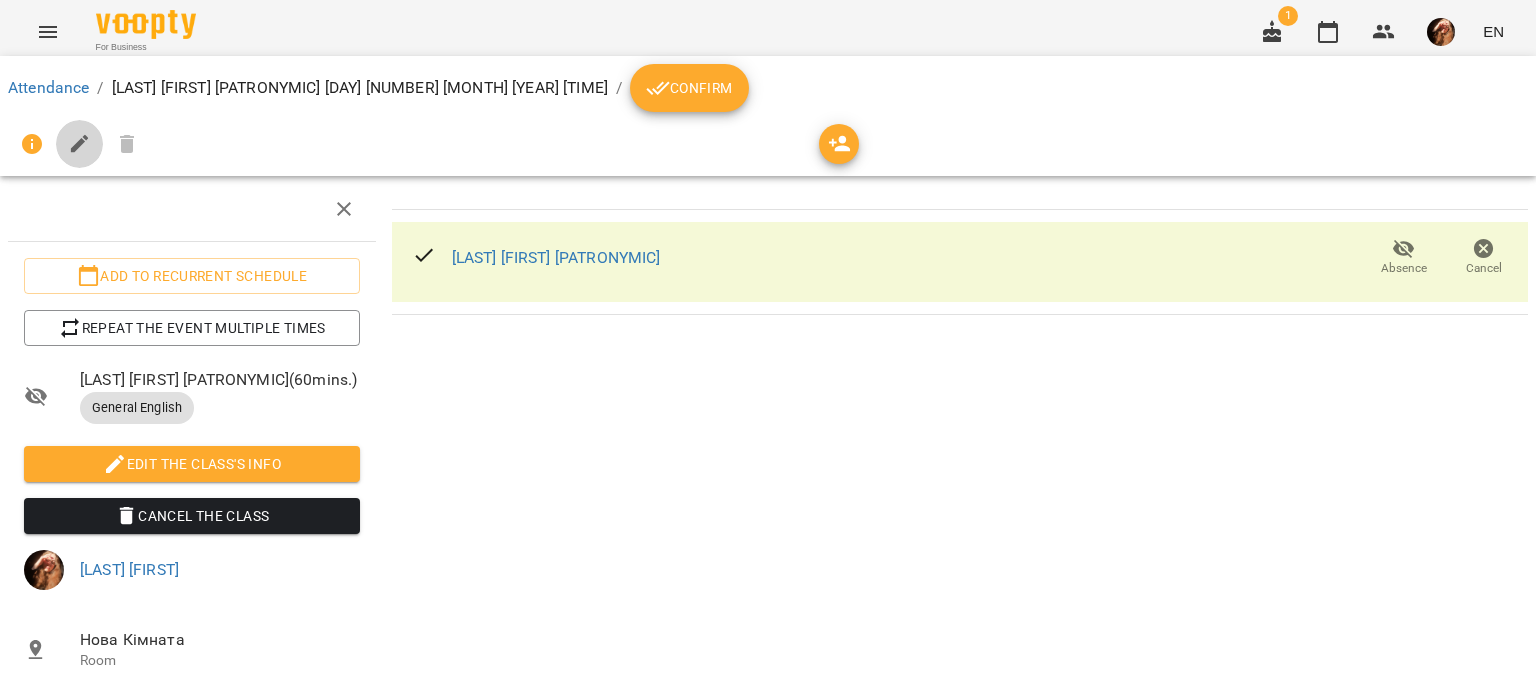 click 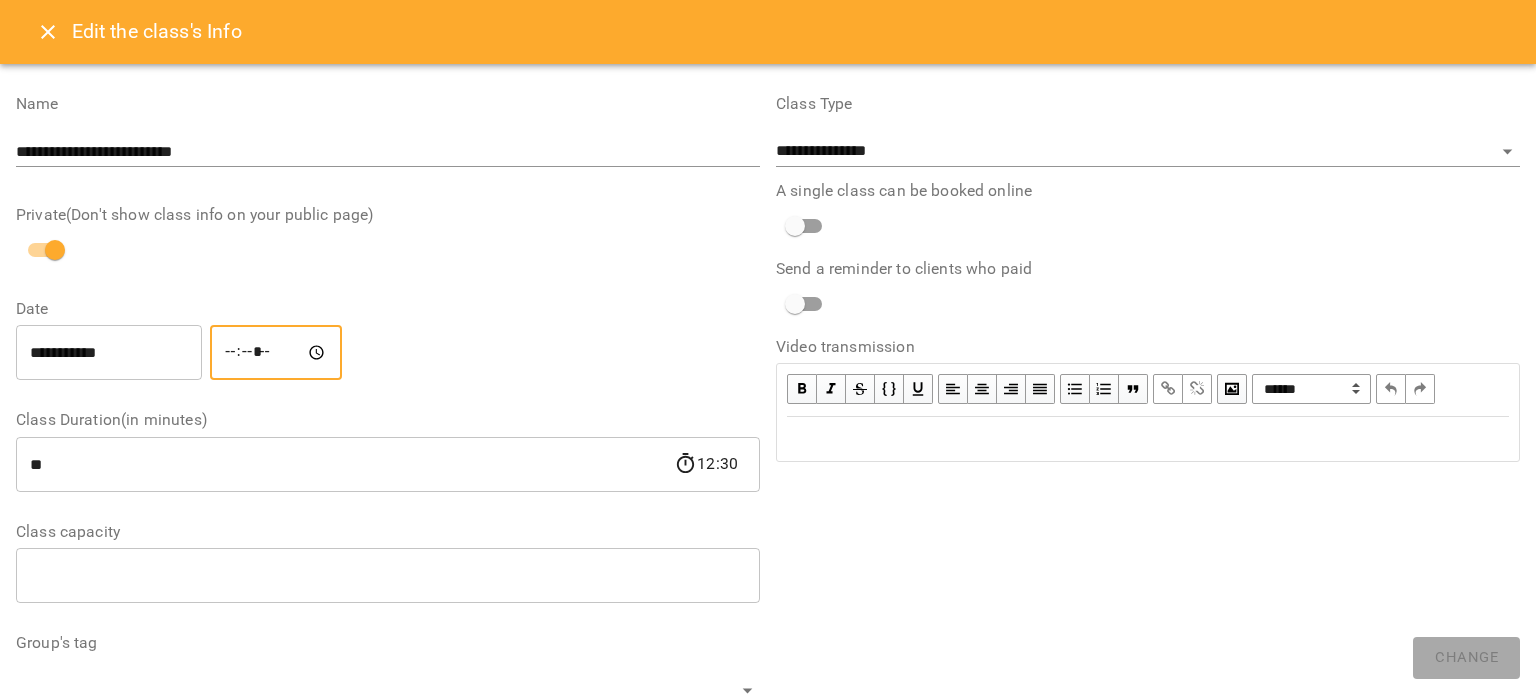 click on "*****" at bounding box center [276, 353] 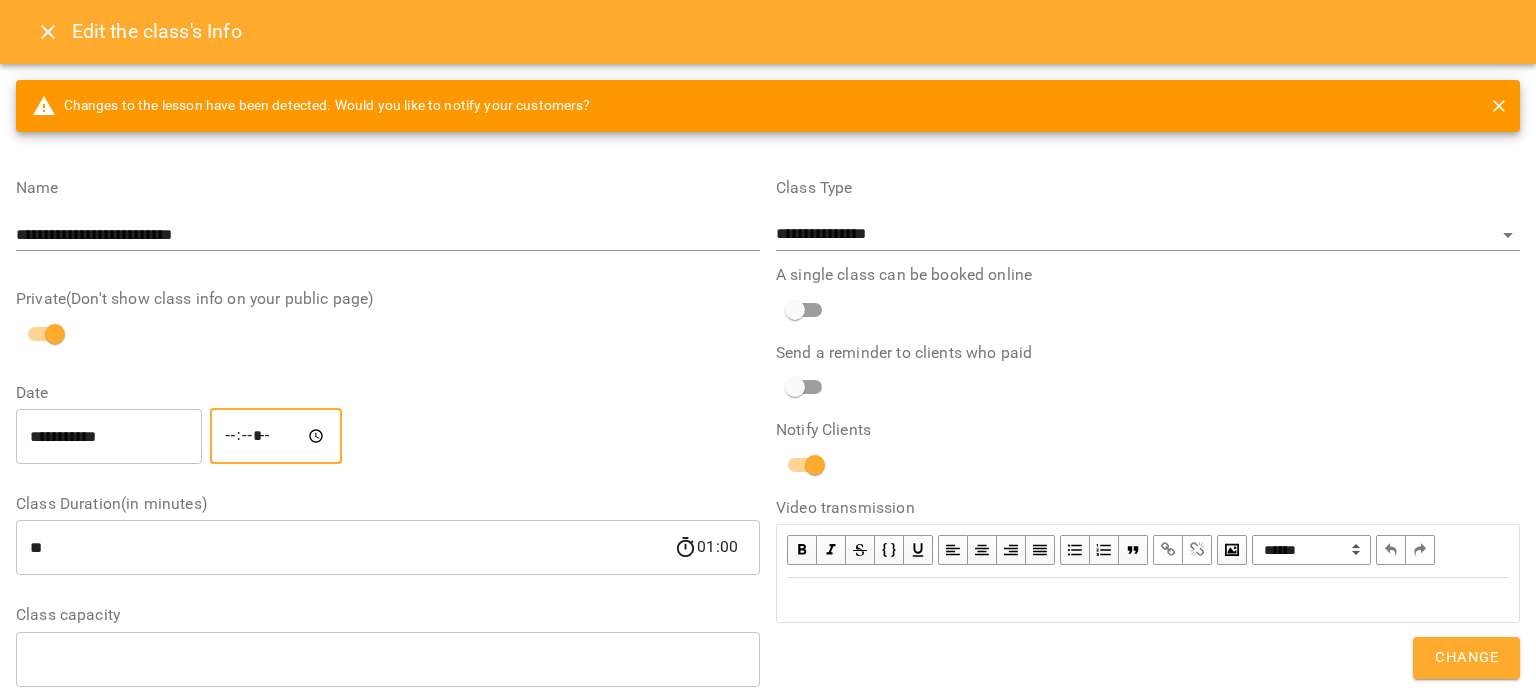 click on "*****" at bounding box center (276, 436) 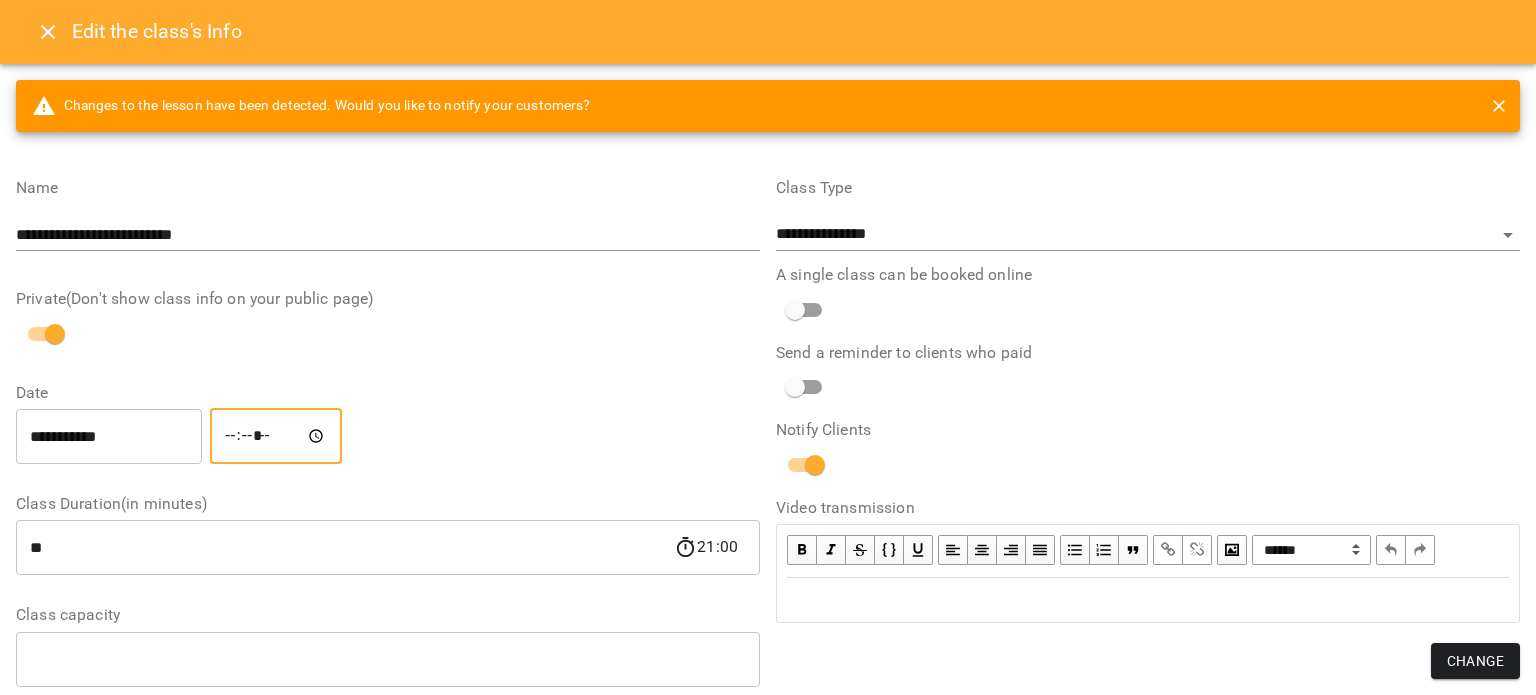 click on "*****" at bounding box center [276, 436] 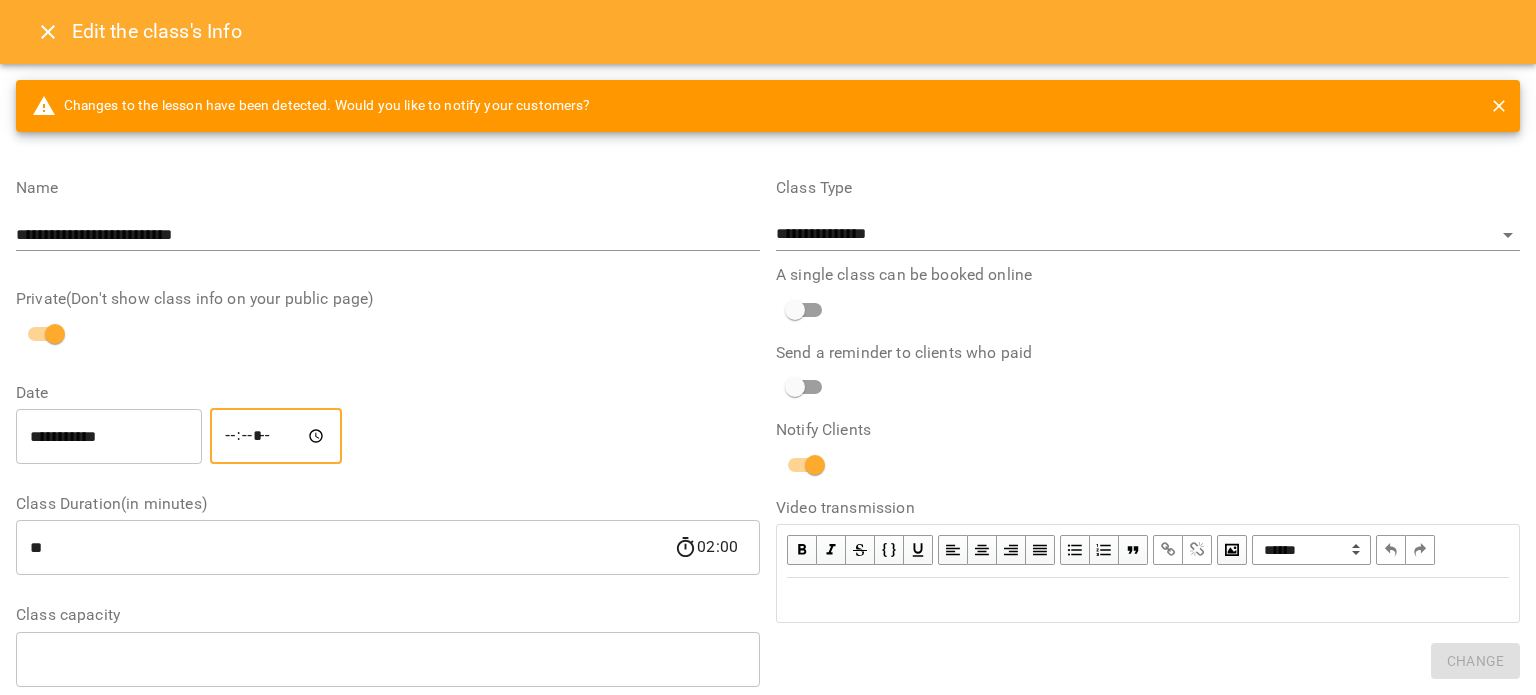 type on "*****" 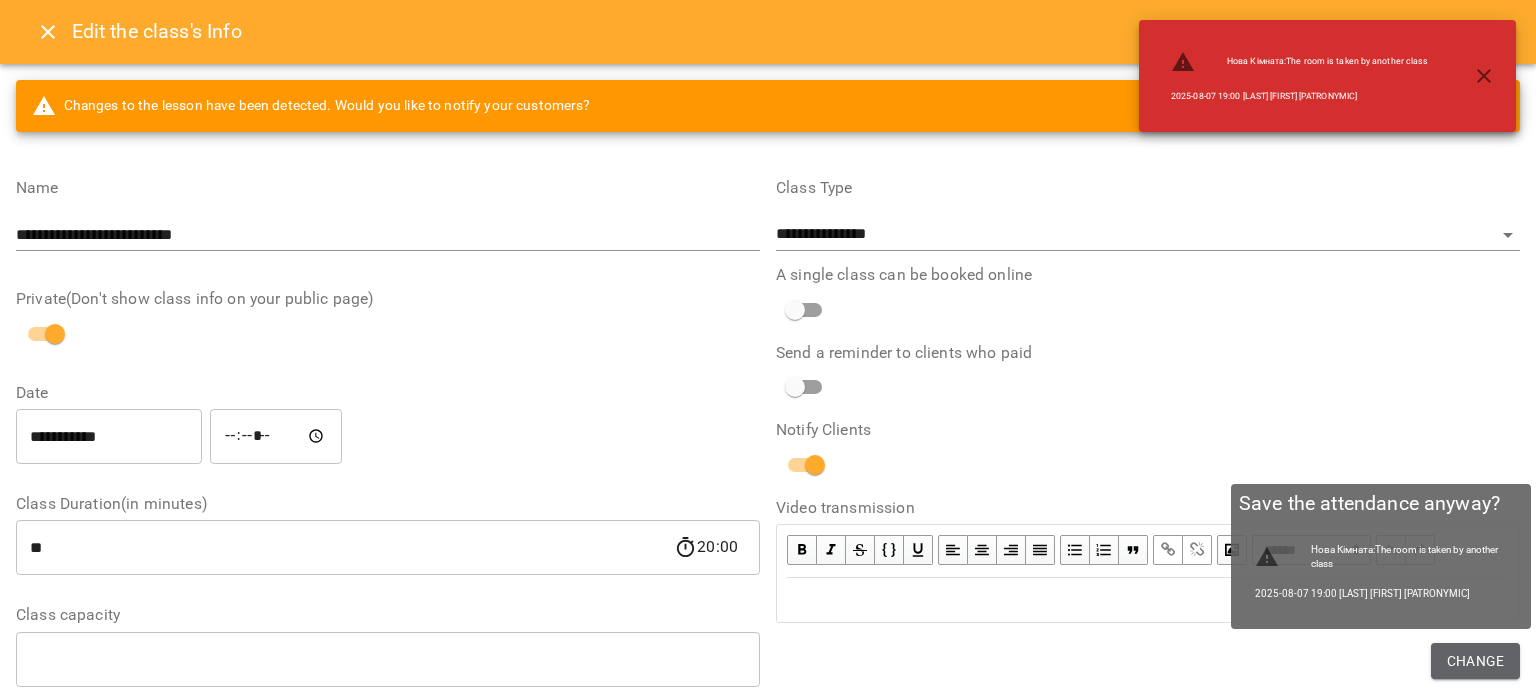 click on "Change" at bounding box center (1475, 661) 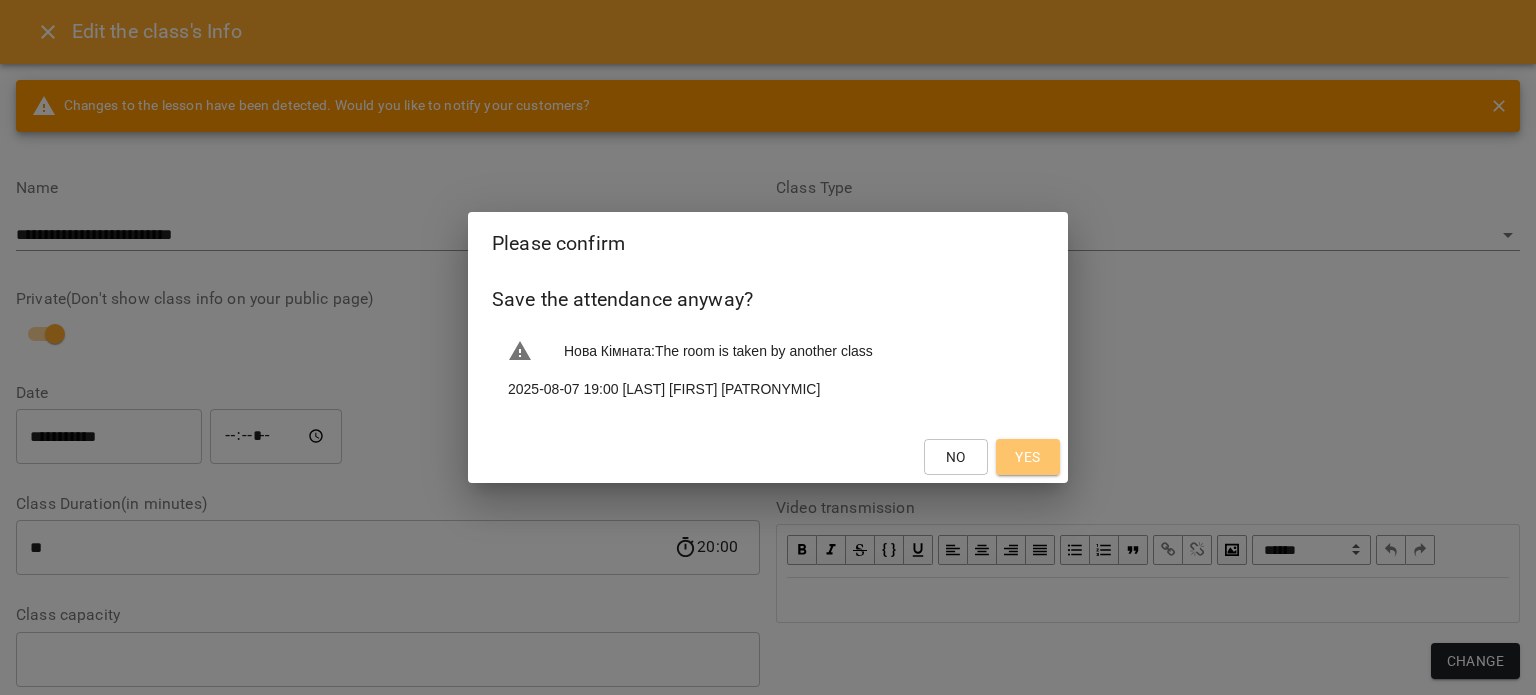 click on "Yes" at bounding box center [1028, 457] 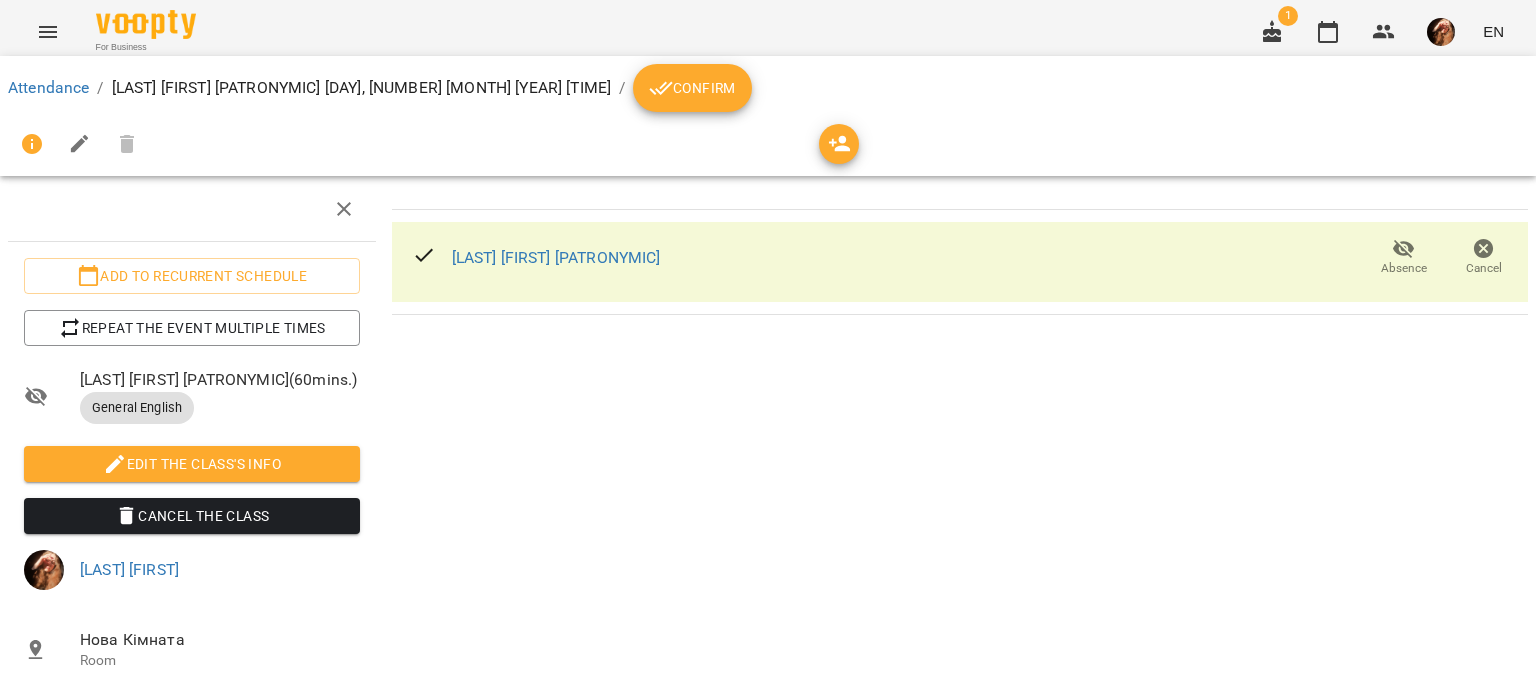 click on "Confirm" at bounding box center (692, 88) 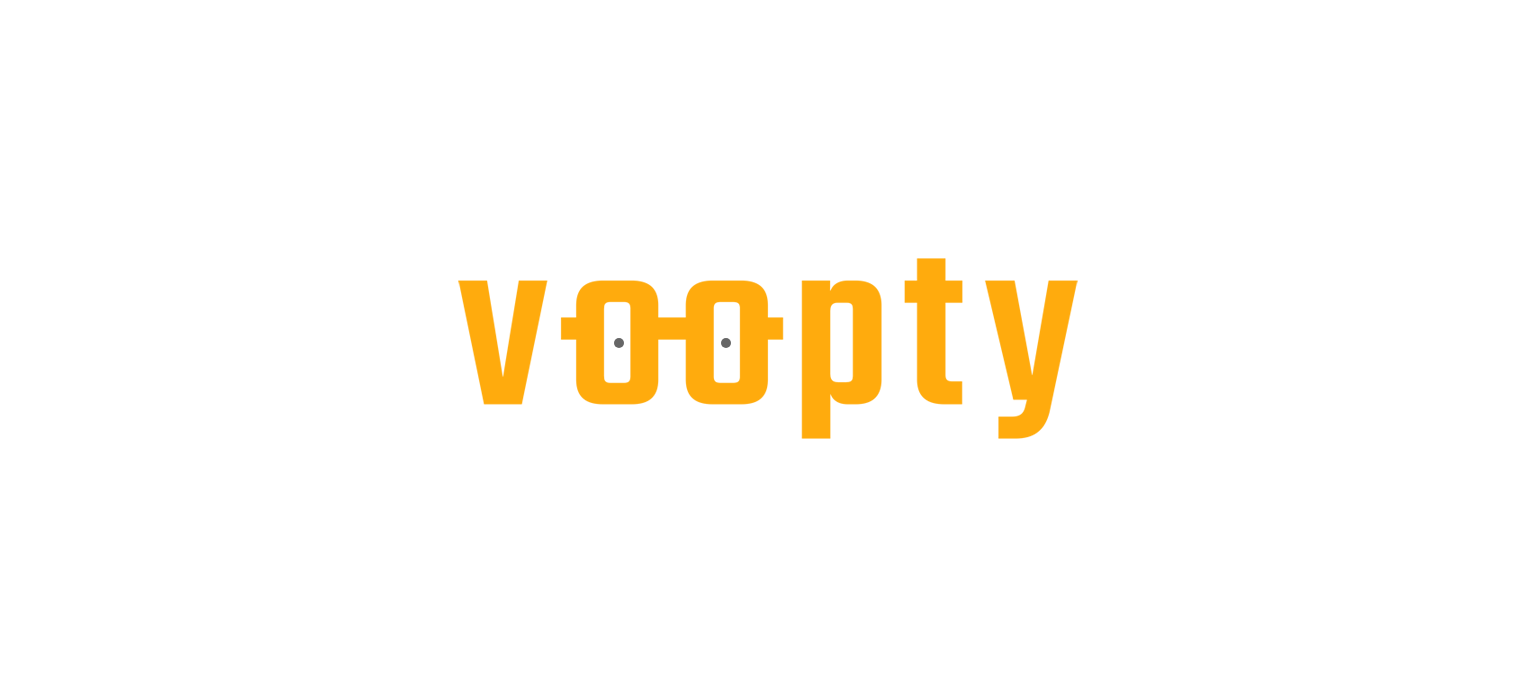 scroll, scrollTop: 0, scrollLeft: 0, axis: both 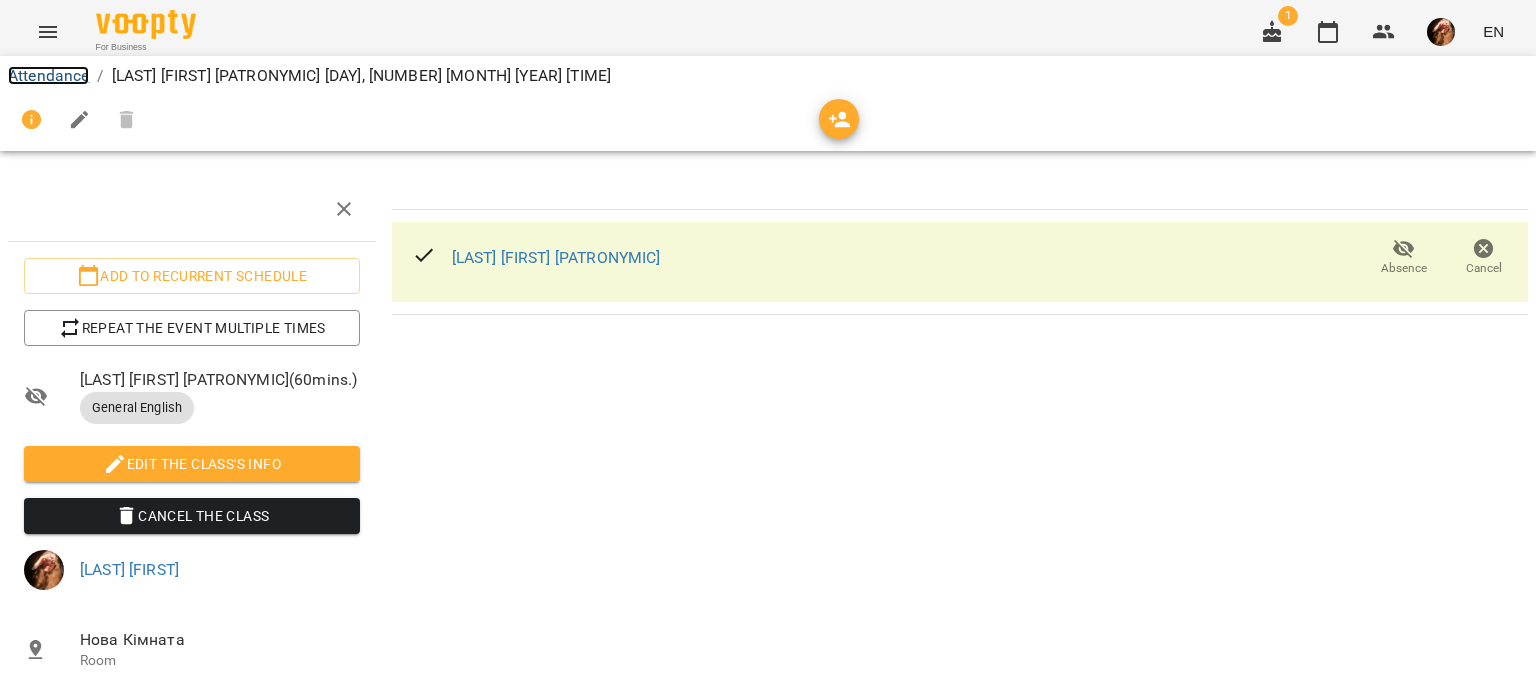 click on "Attendance" at bounding box center [48, 75] 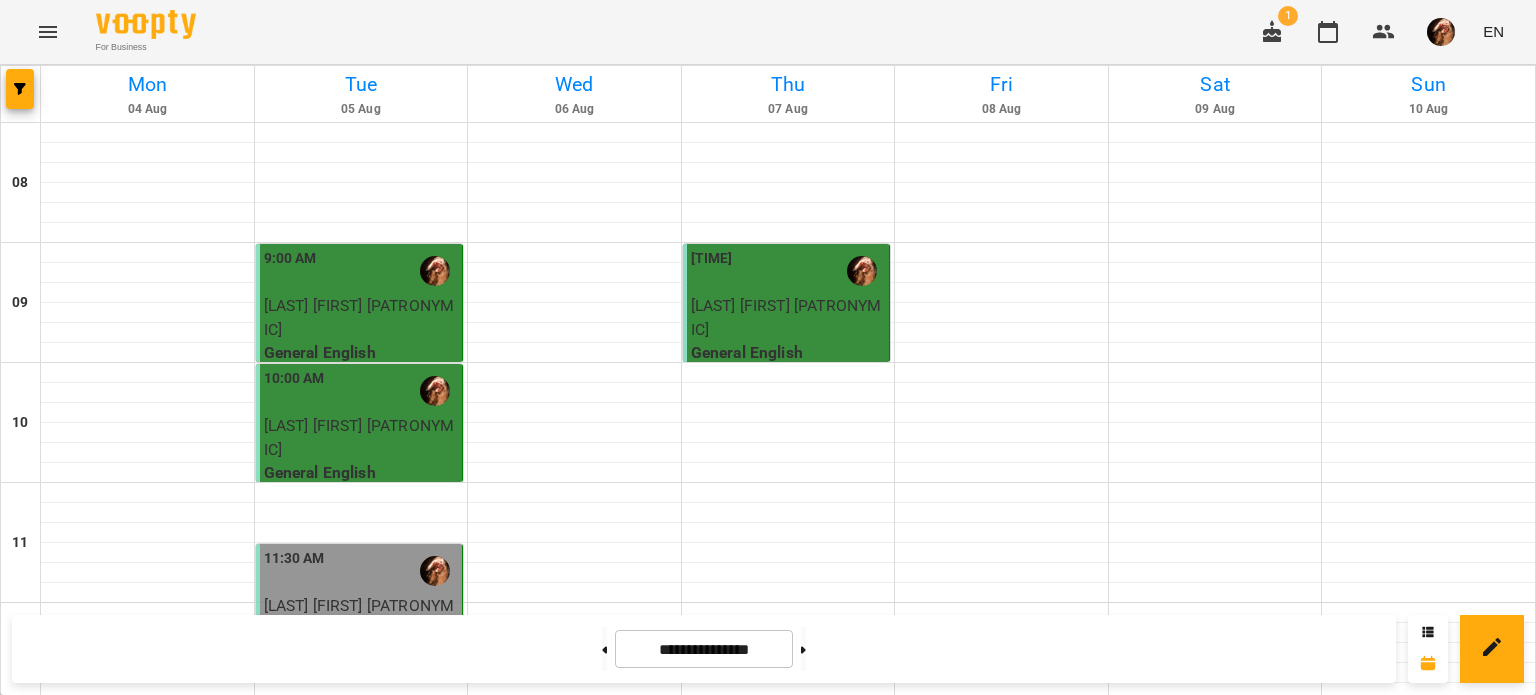 scroll, scrollTop: 384, scrollLeft: 0, axis: vertical 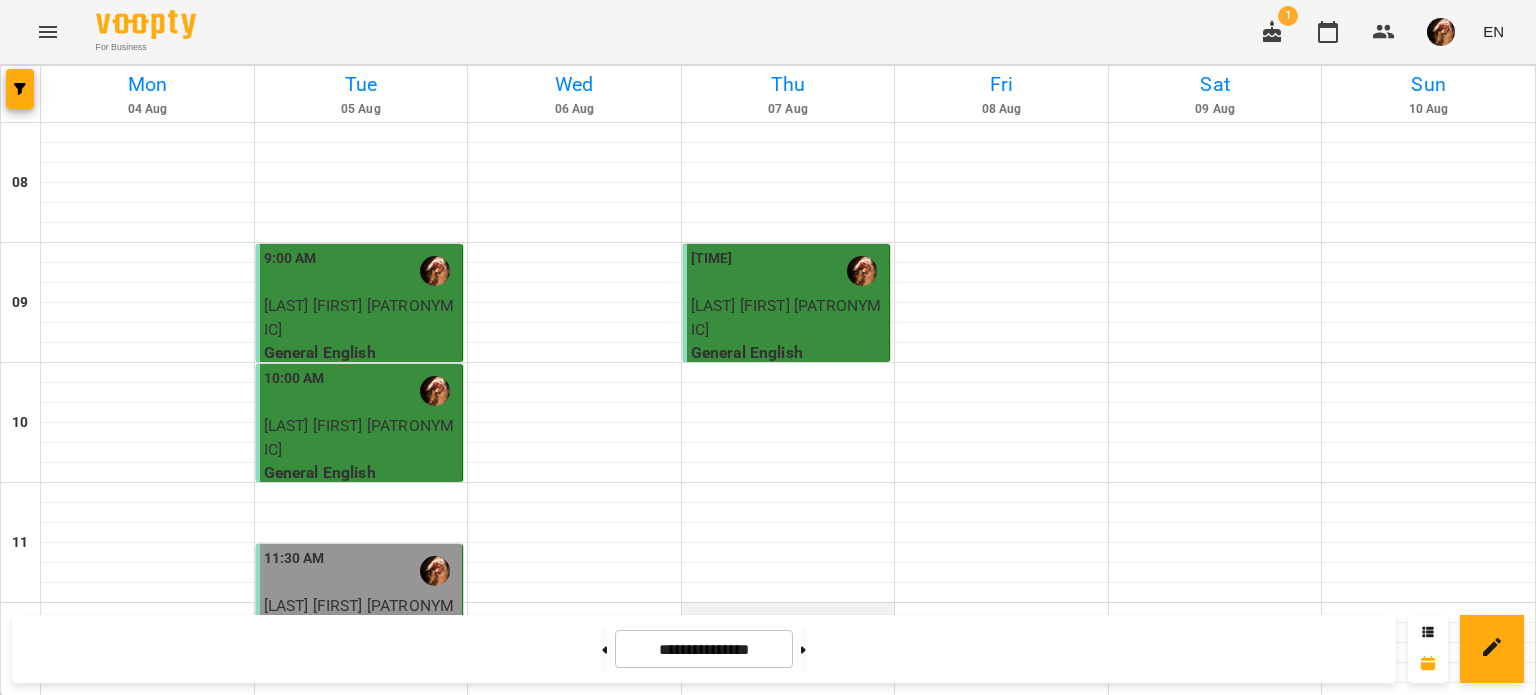 click at bounding box center (788, 613) 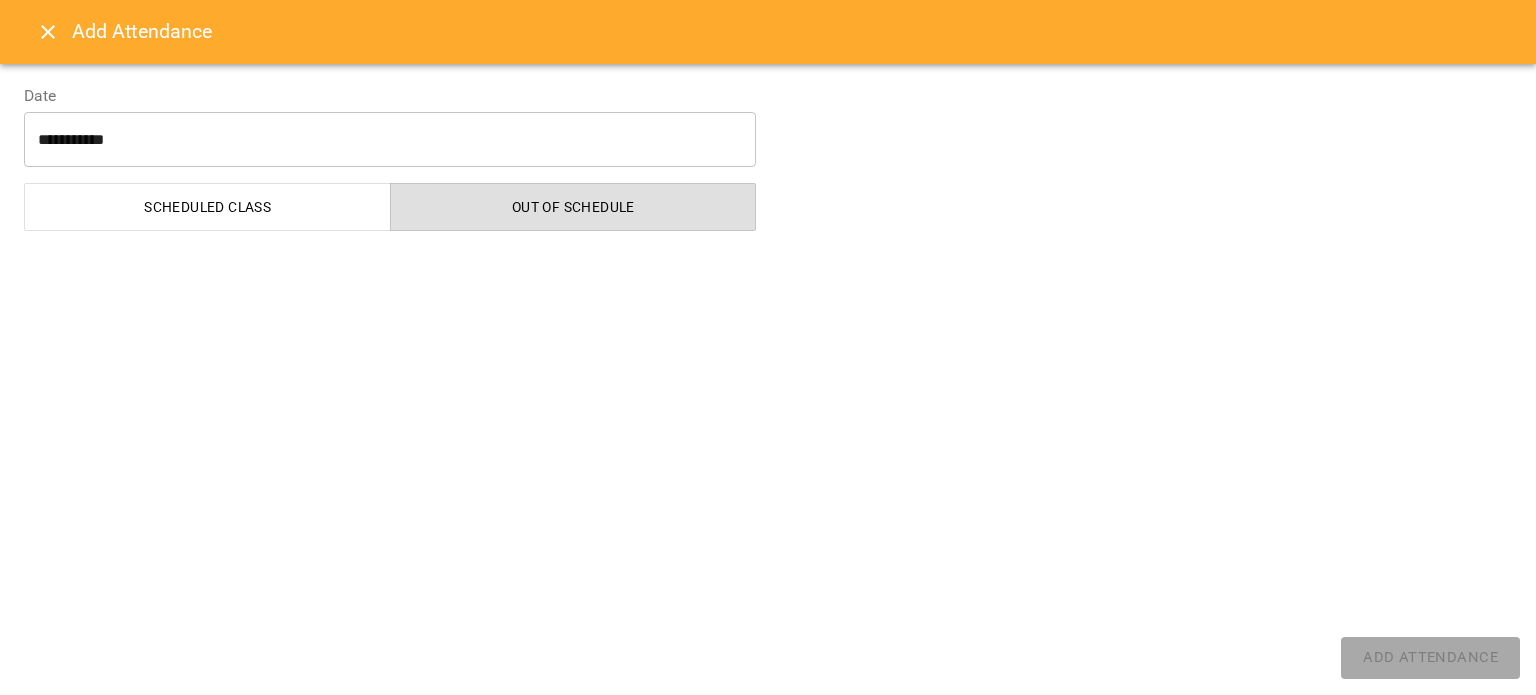 select on "**********" 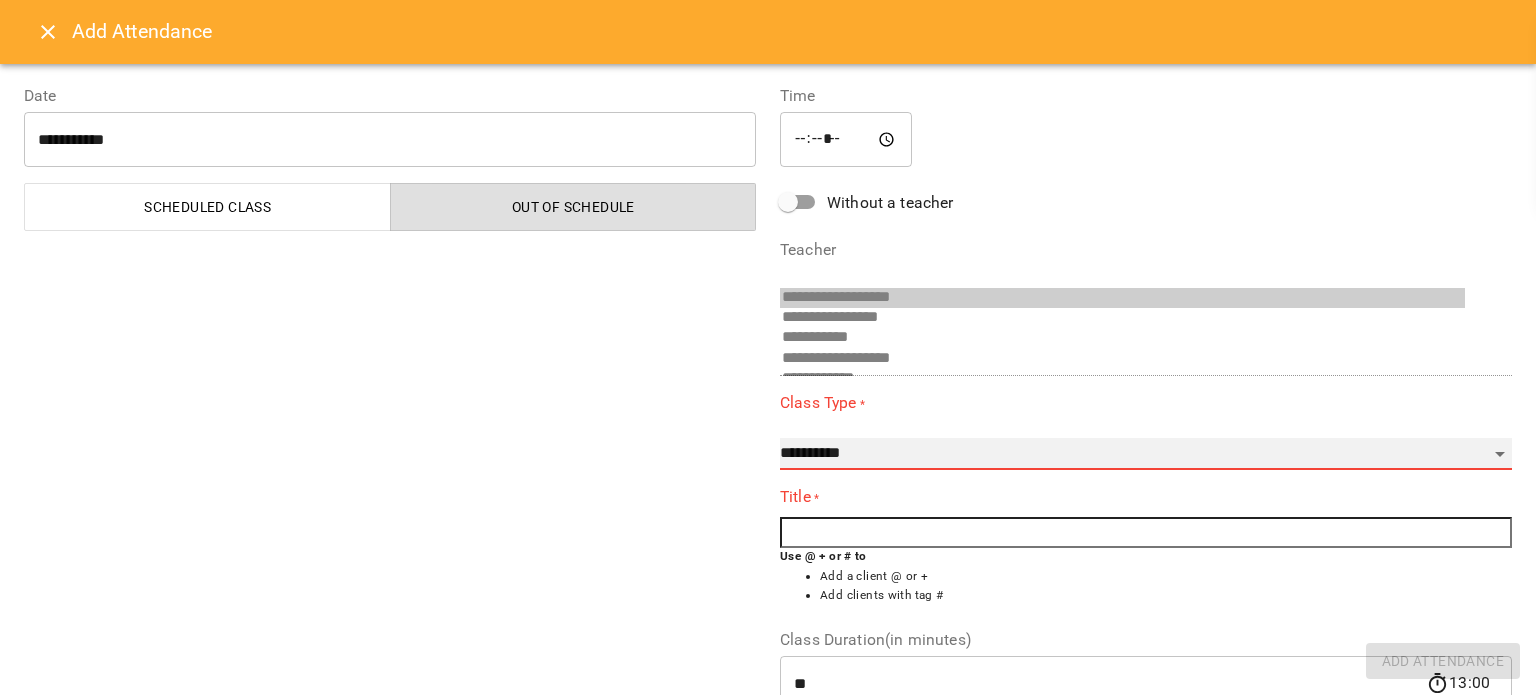 click on "**********" at bounding box center [1146, 454] 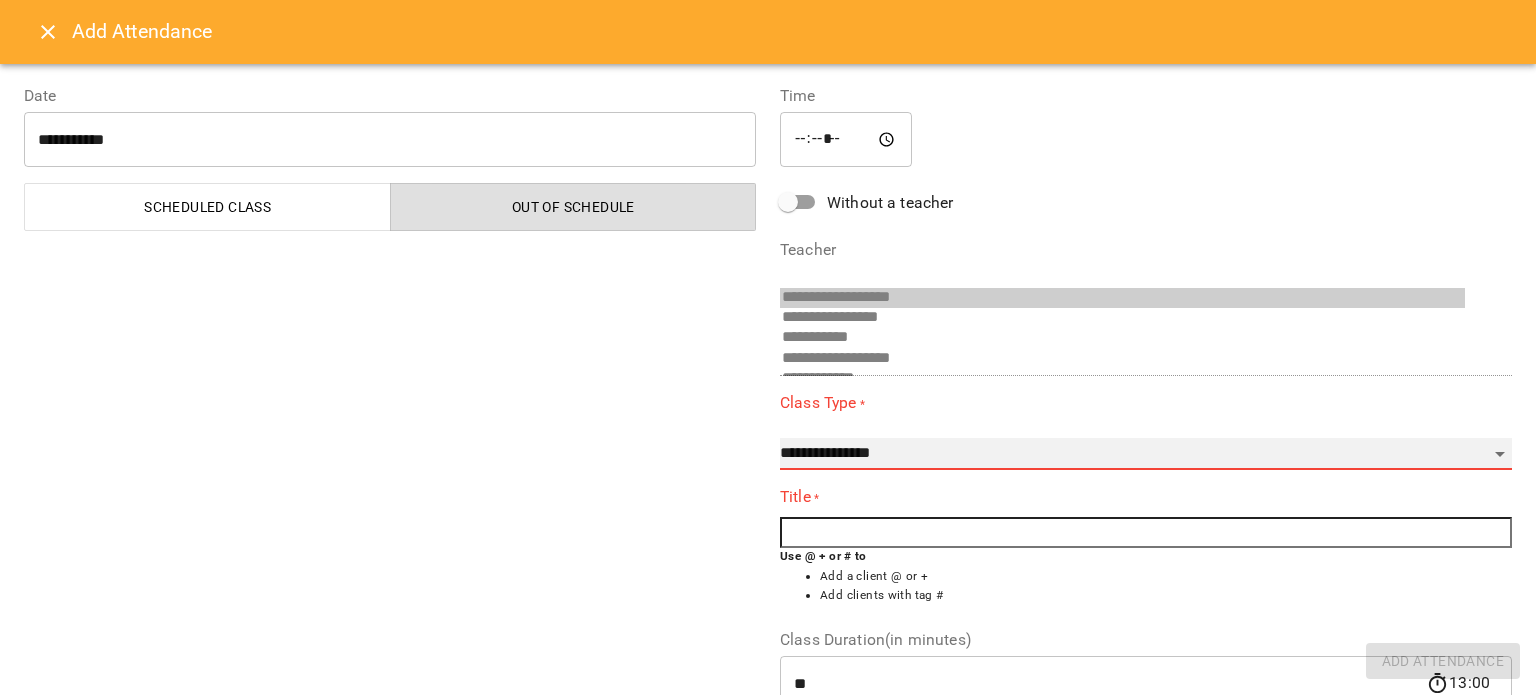 click on "**********" at bounding box center (1146, 454) 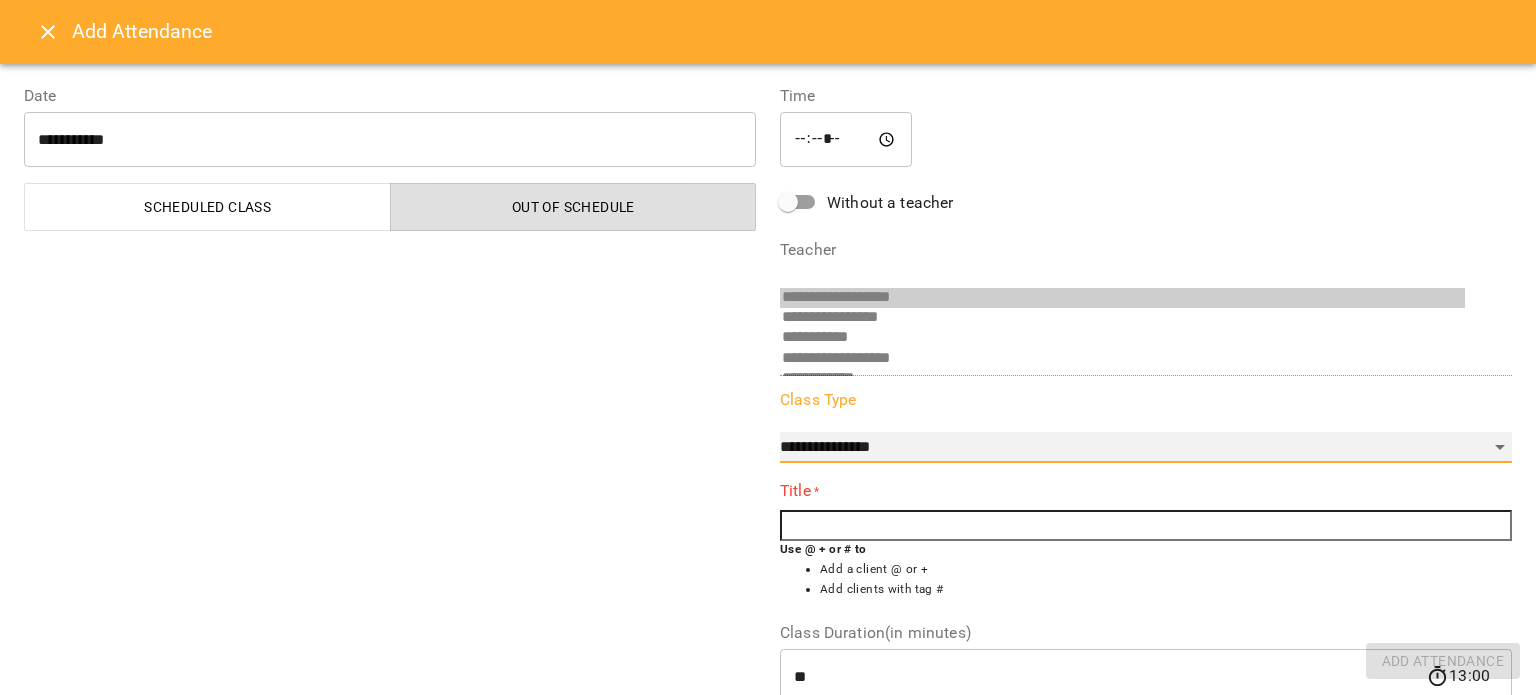 click on "**********" at bounding box center [1146, 448] 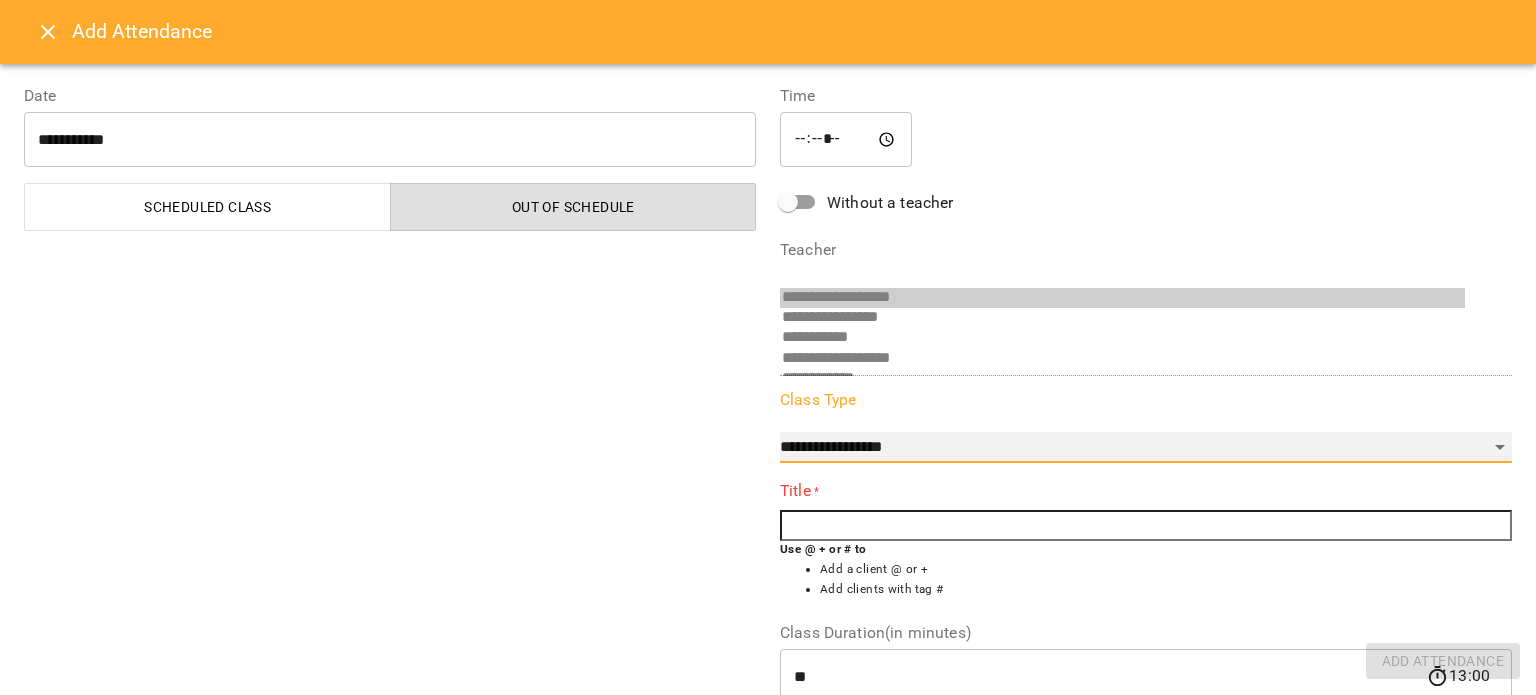 click on "**********" at bounding box center (1146, 448) 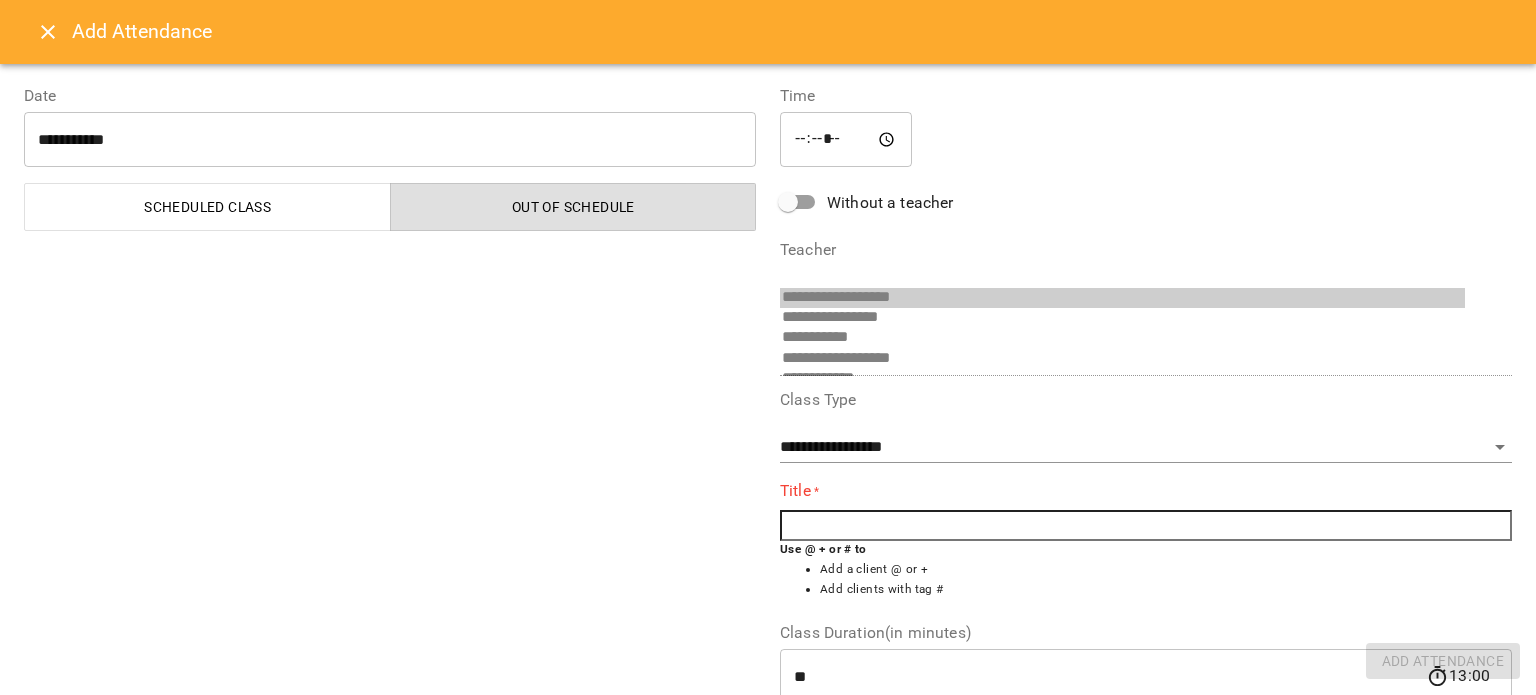click at bounding box center (1146, 526) 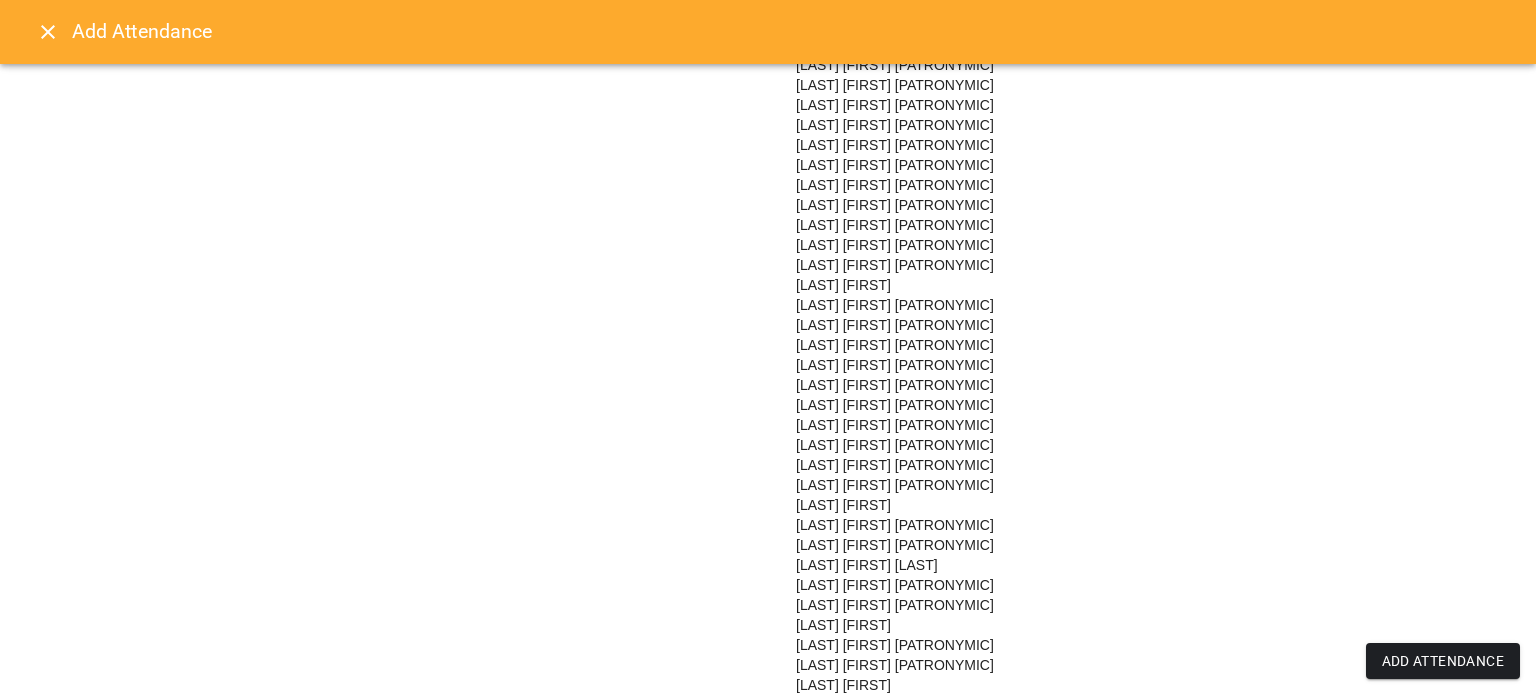 scroll, scrollTop: 1994, scrollLeft: 0, axis: vertical 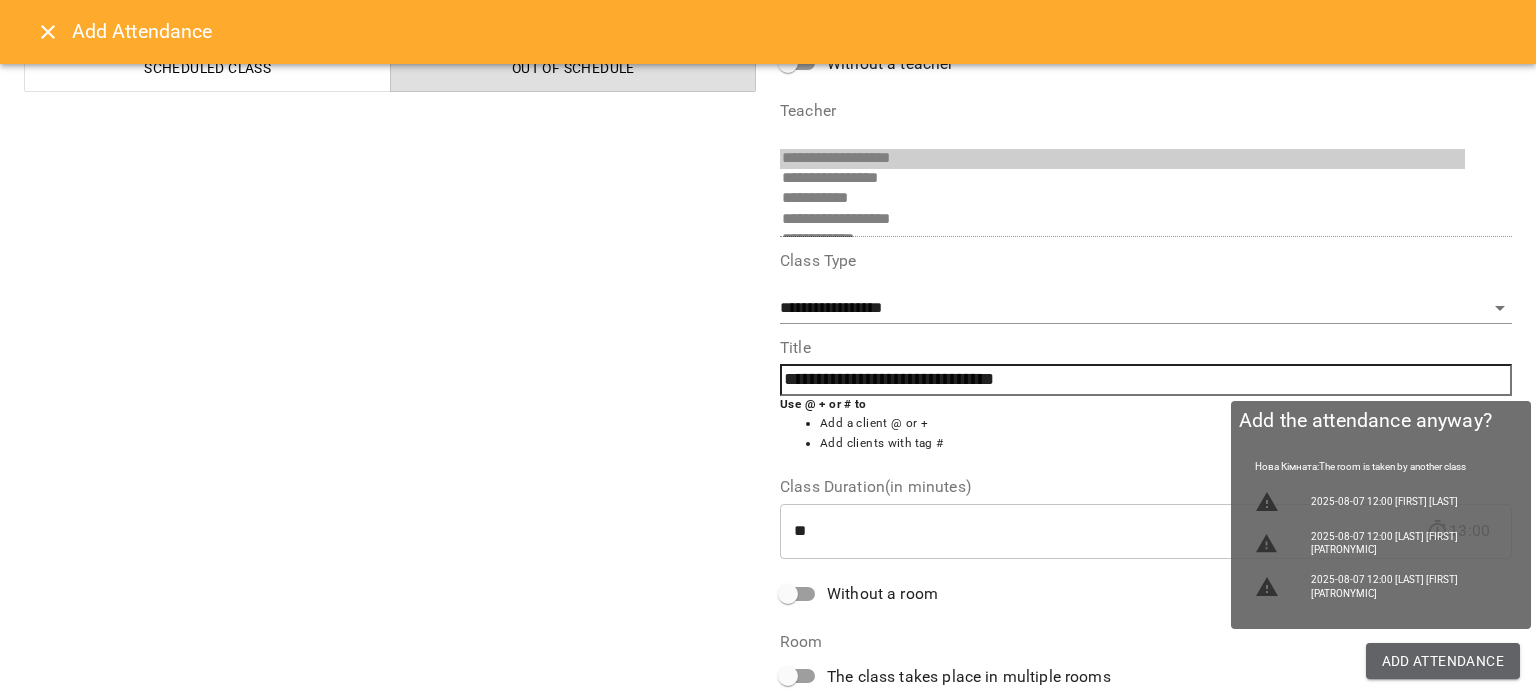 click on "Add Attendance" at bounding box center (1443, 661) 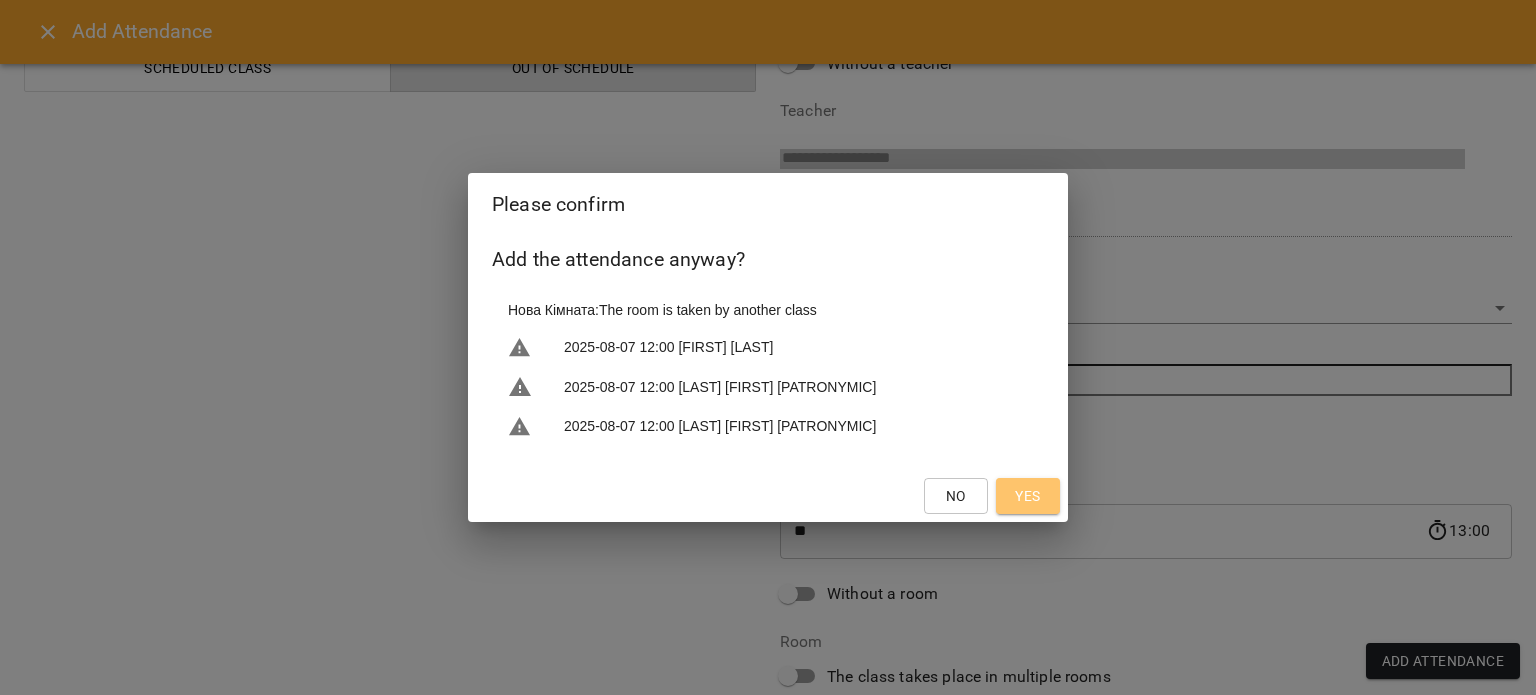 click on "Yes" at bounding box center [1027, 496] 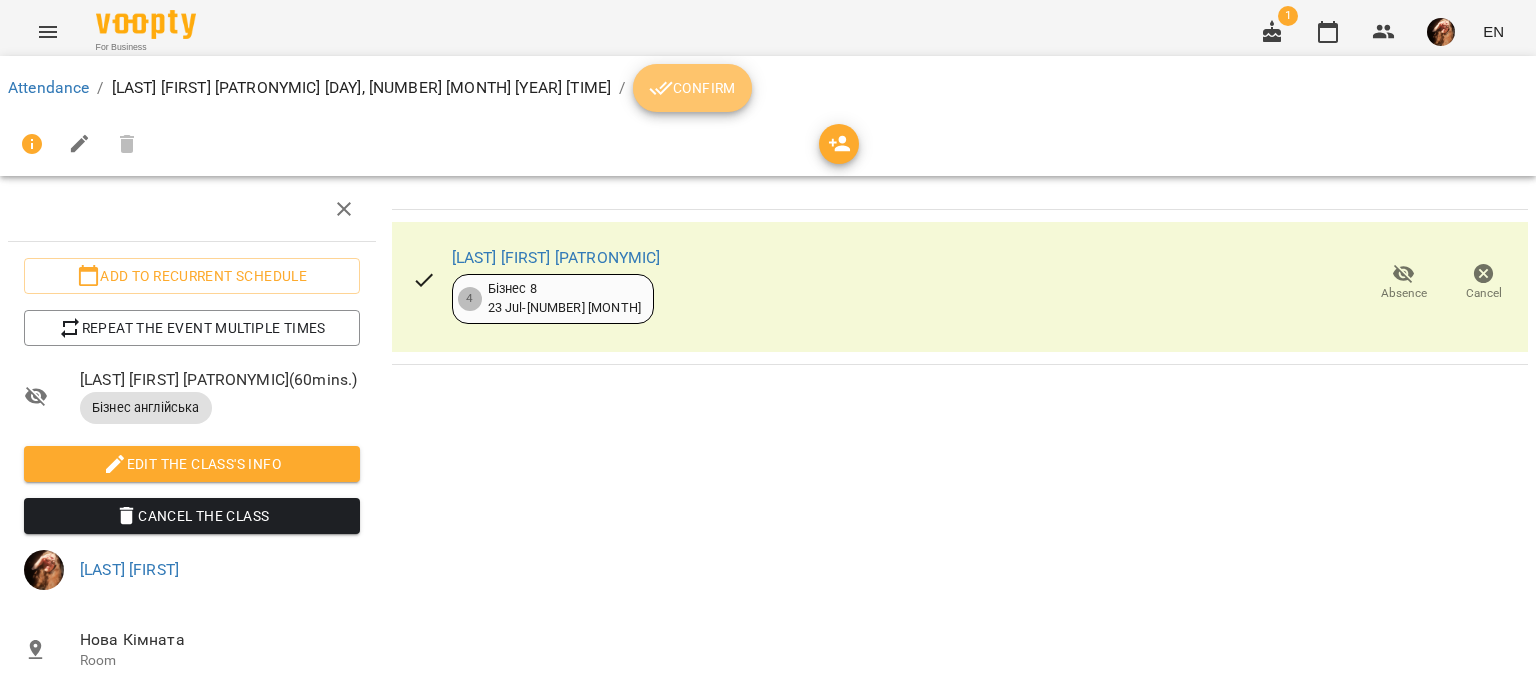 click on "Confirm" at bounding box center [692, 88] 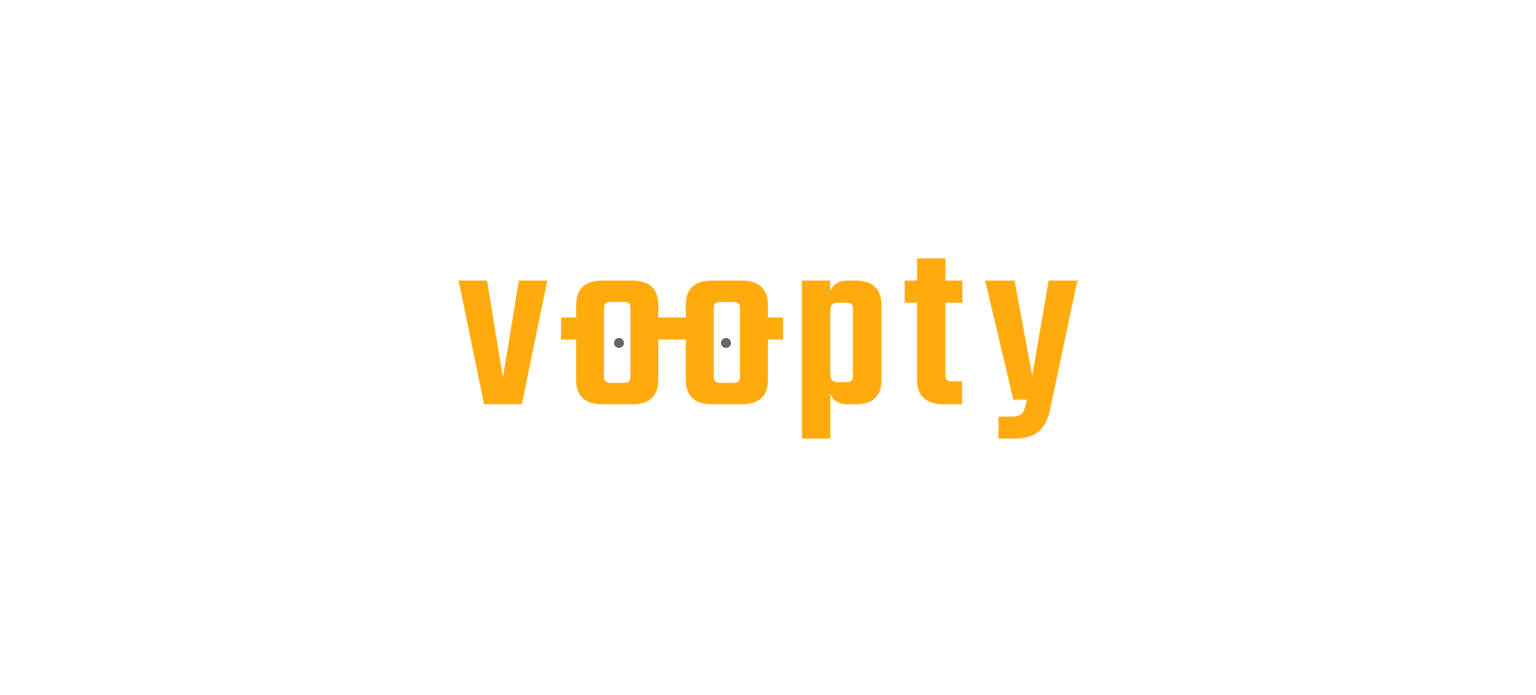 scroll, scrollTop: 0, scrollLeft: 0, axis: both 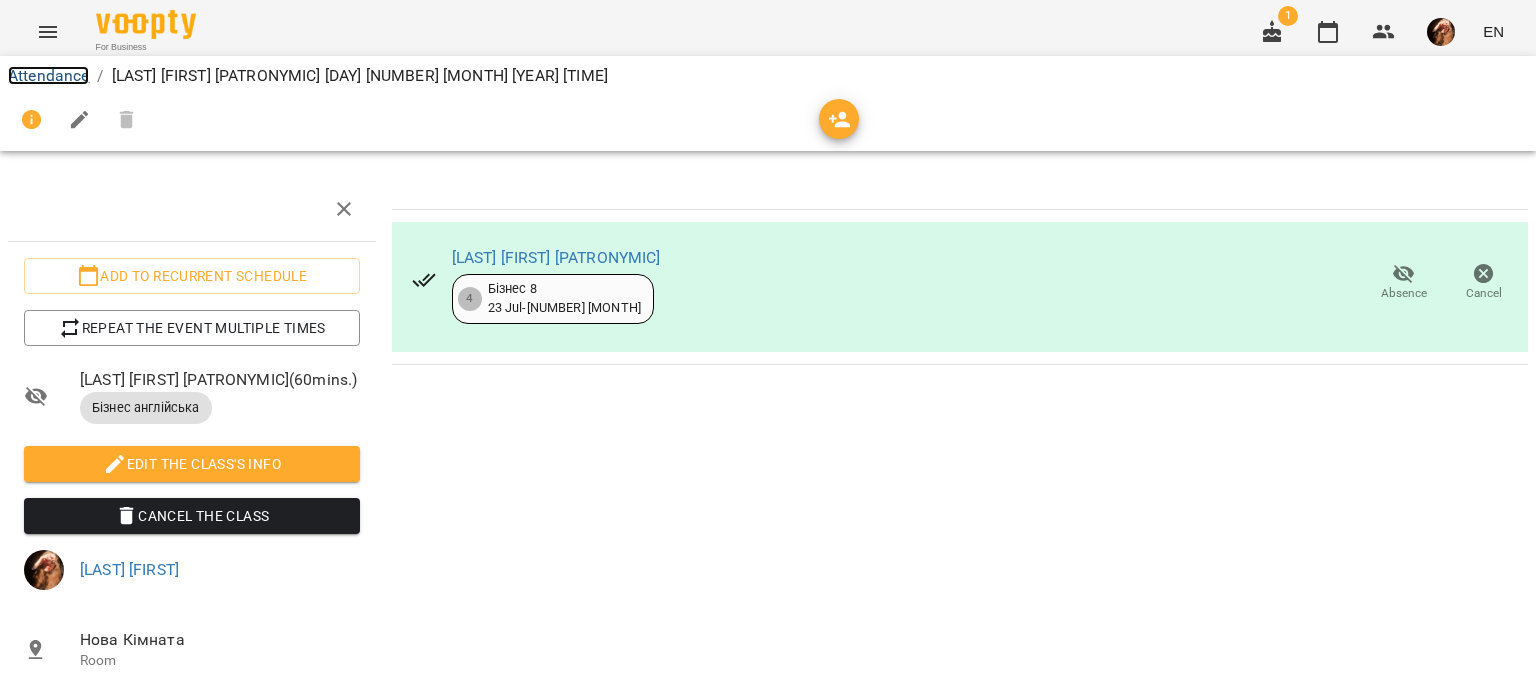 click on "Attendance" at bounding box center [48, 75] 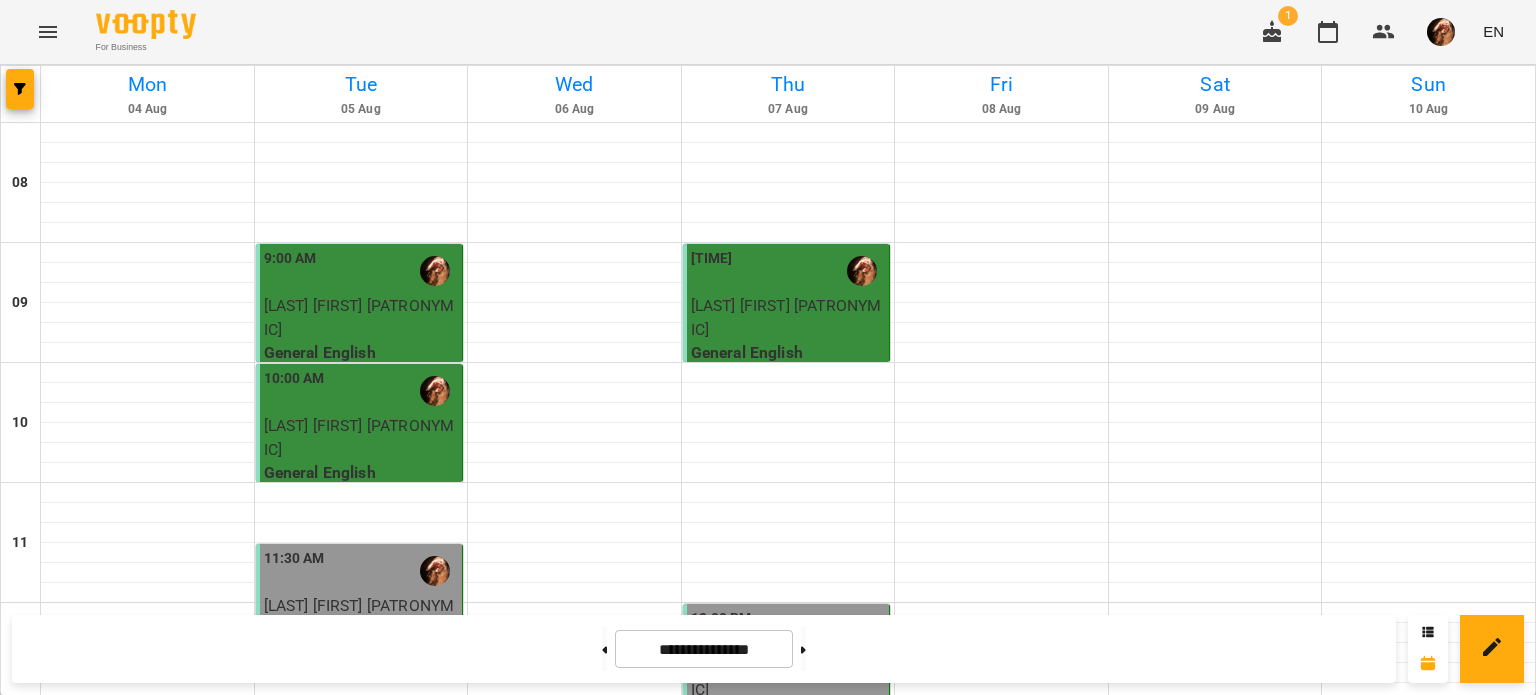 scroll, scrollTop: 1243, scrollLeft: 0, axis: vertical 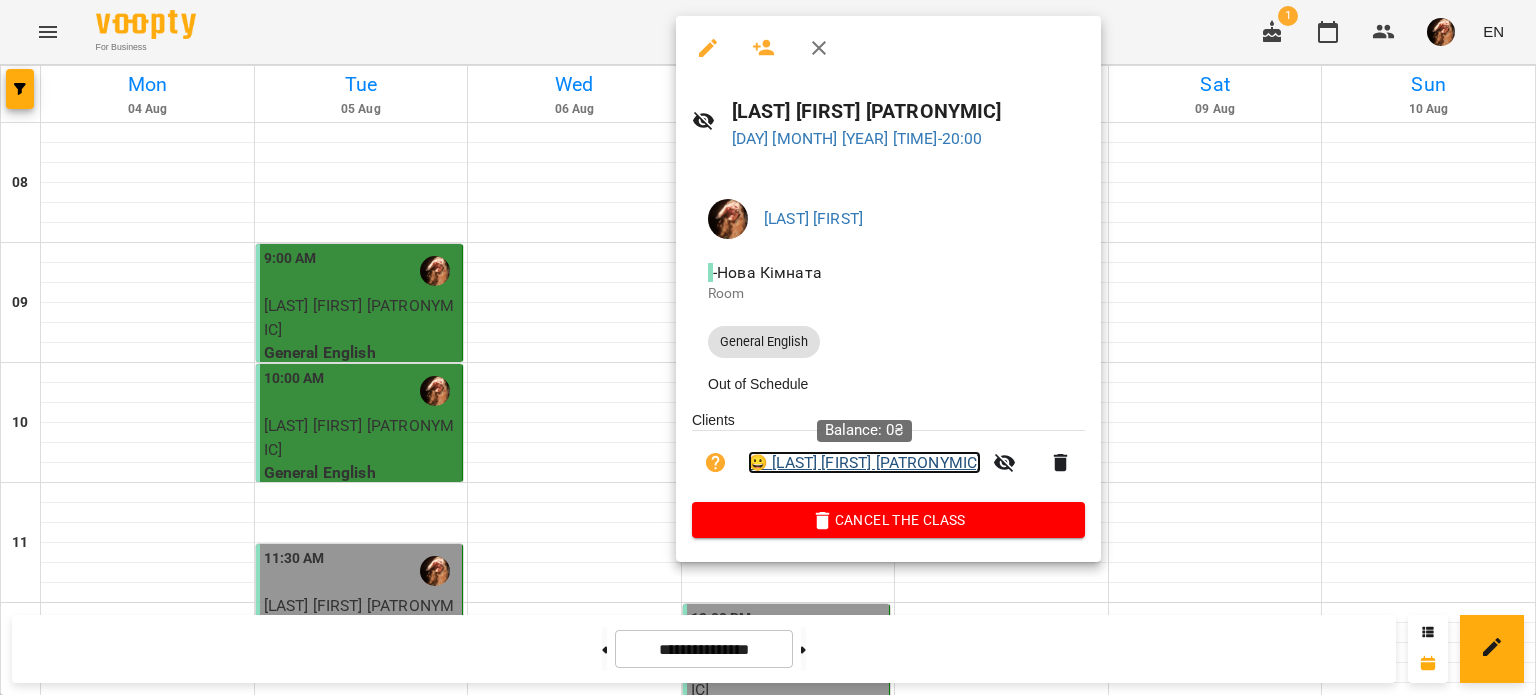 click on "😀   Сидорчук Олена Валеріївна" at bounding box center (864, 463) 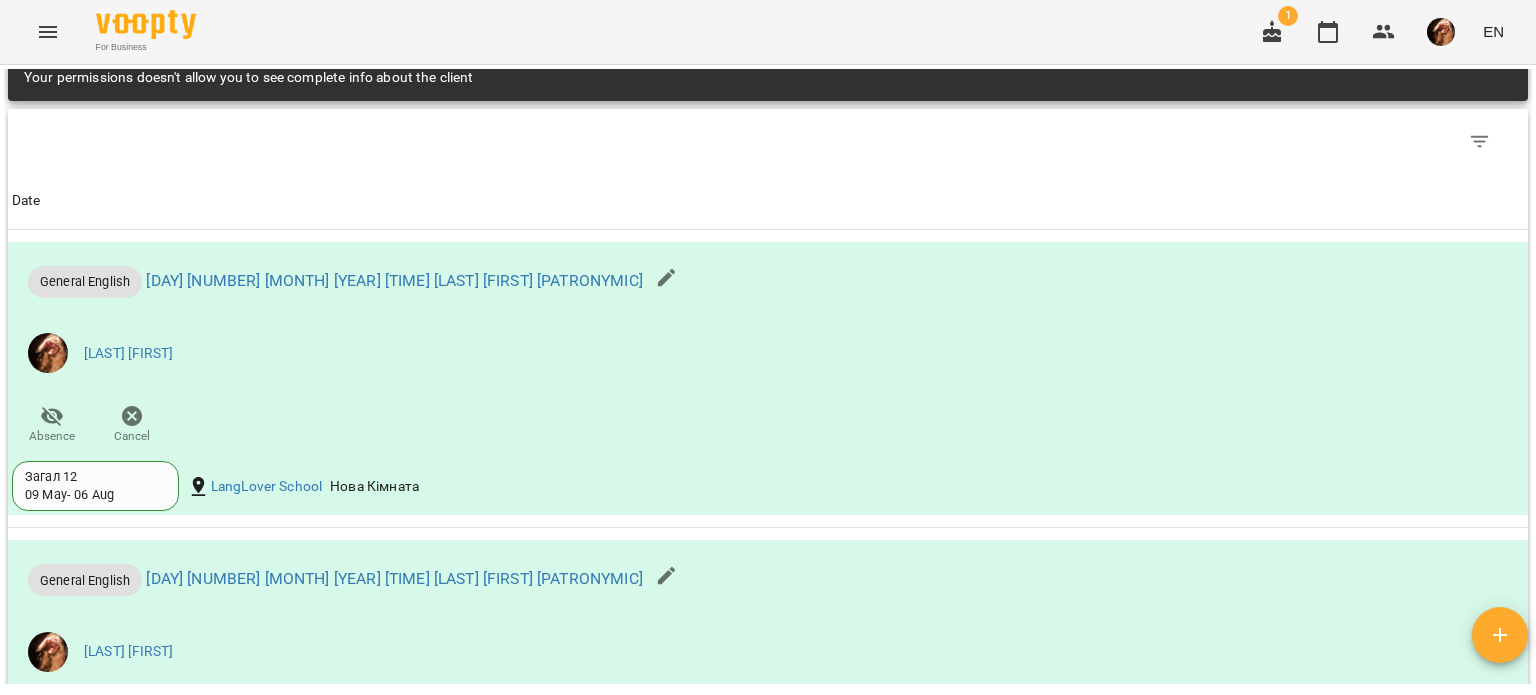 scroll, scrollTop: 1194, scrollLeft: 0, axis: vertical 